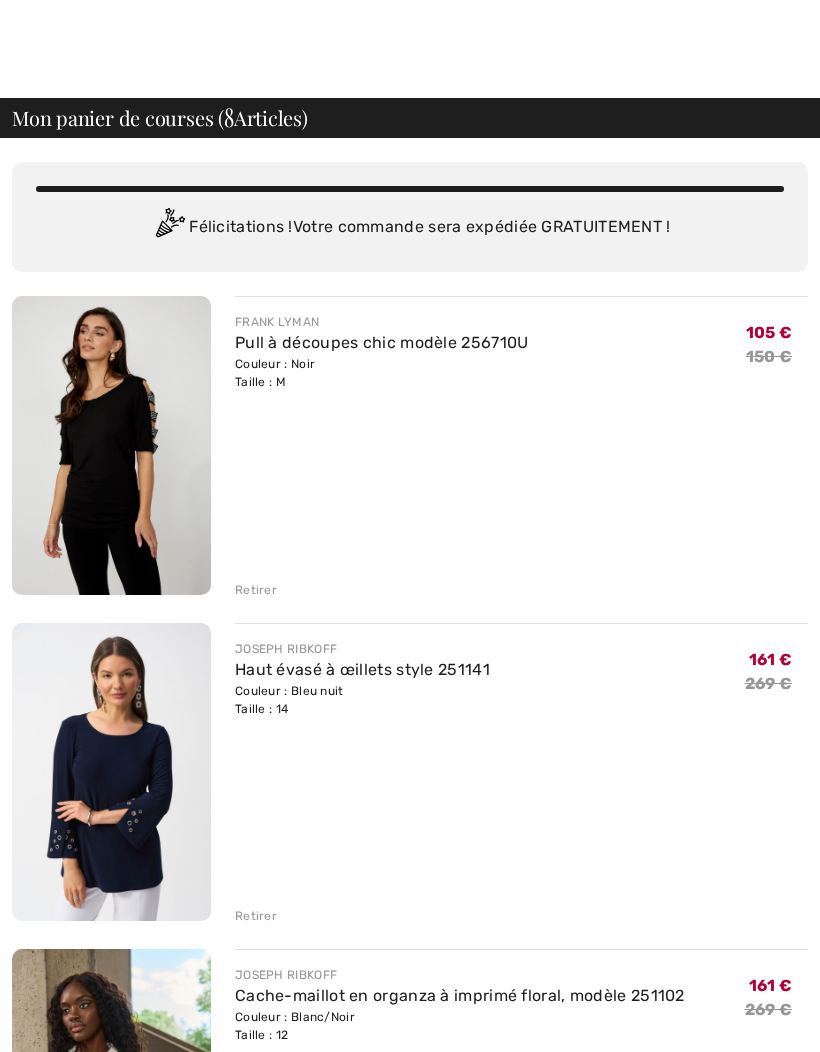 scroll, scrollTop: 401, scrollLeft: 0, axis: vertical 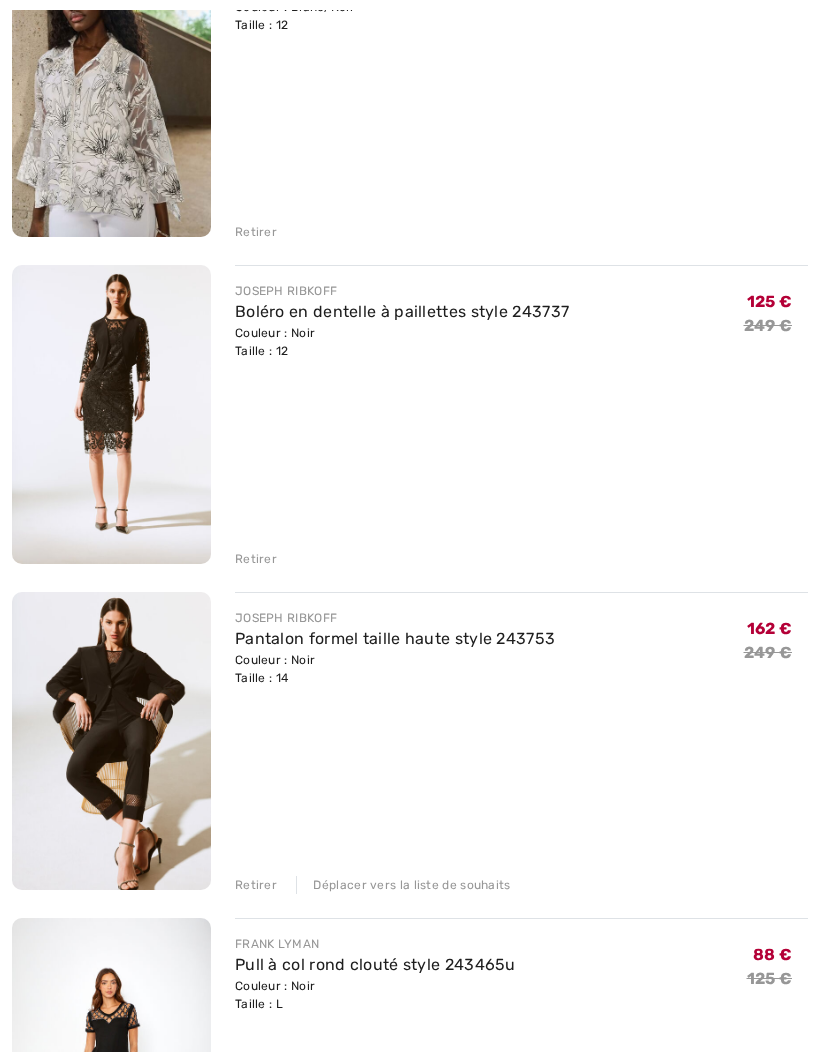 click on "JOSEPH RIBKOFF" at bounding box center (286, 618) 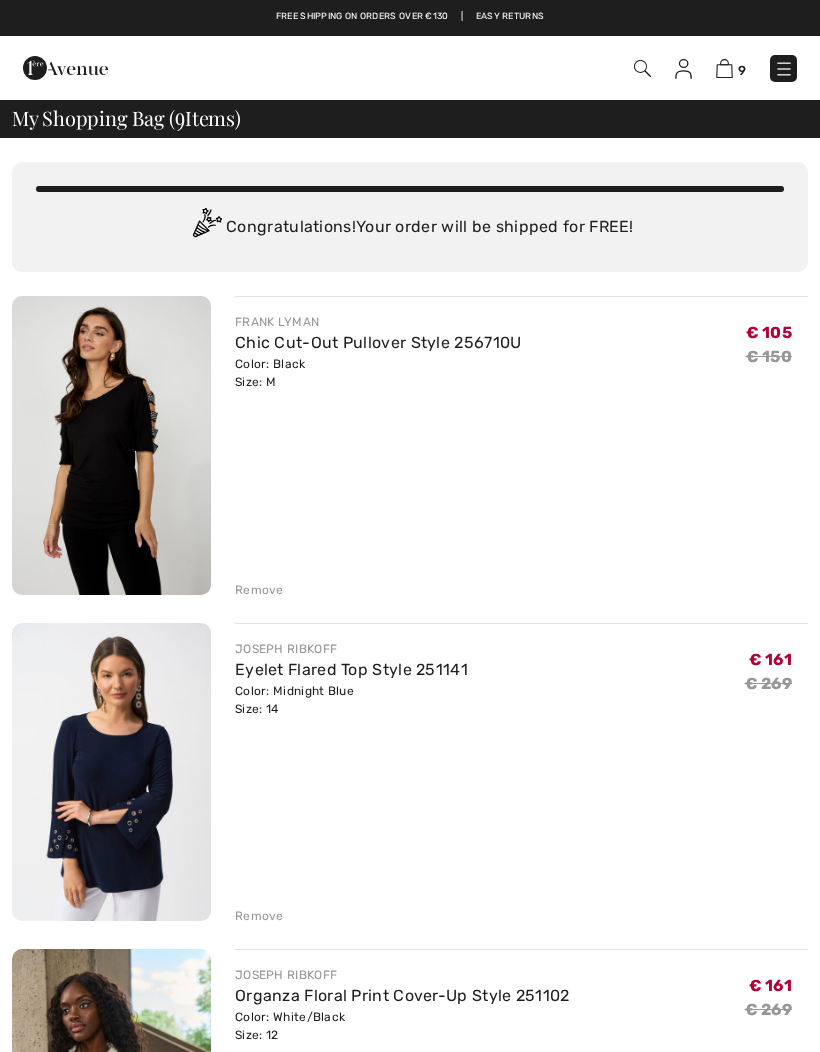 scroll, scrollTop: 1092, scrollLeft: 0, axis: vertical 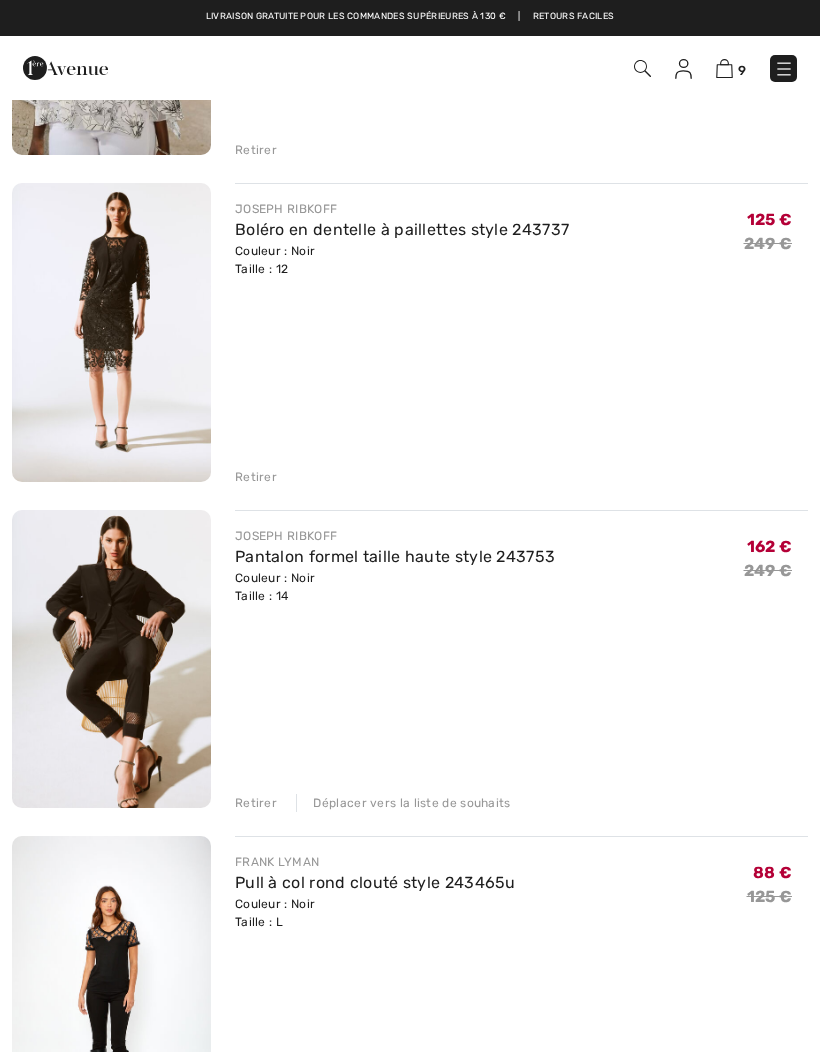 click on "Pantalon formel taille haute style 243753" at bounding box center [395, 556] 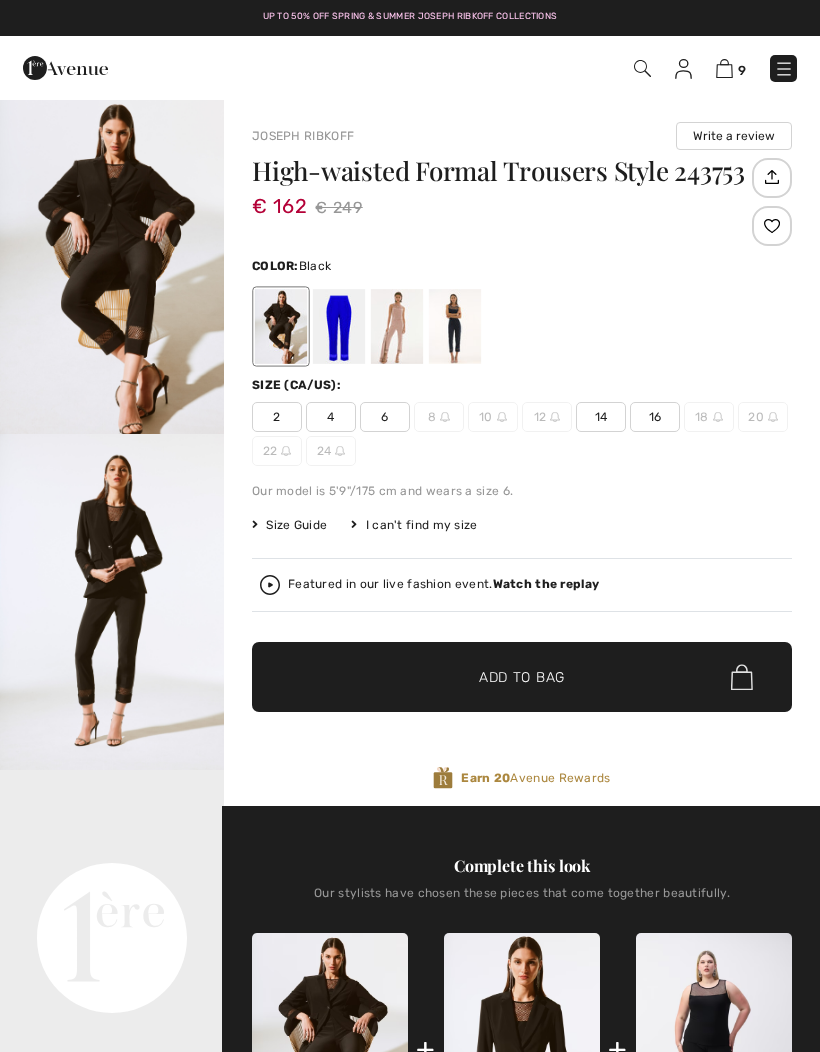 scroll, scrollTop: 0, scrollLeft: 0, axis: both 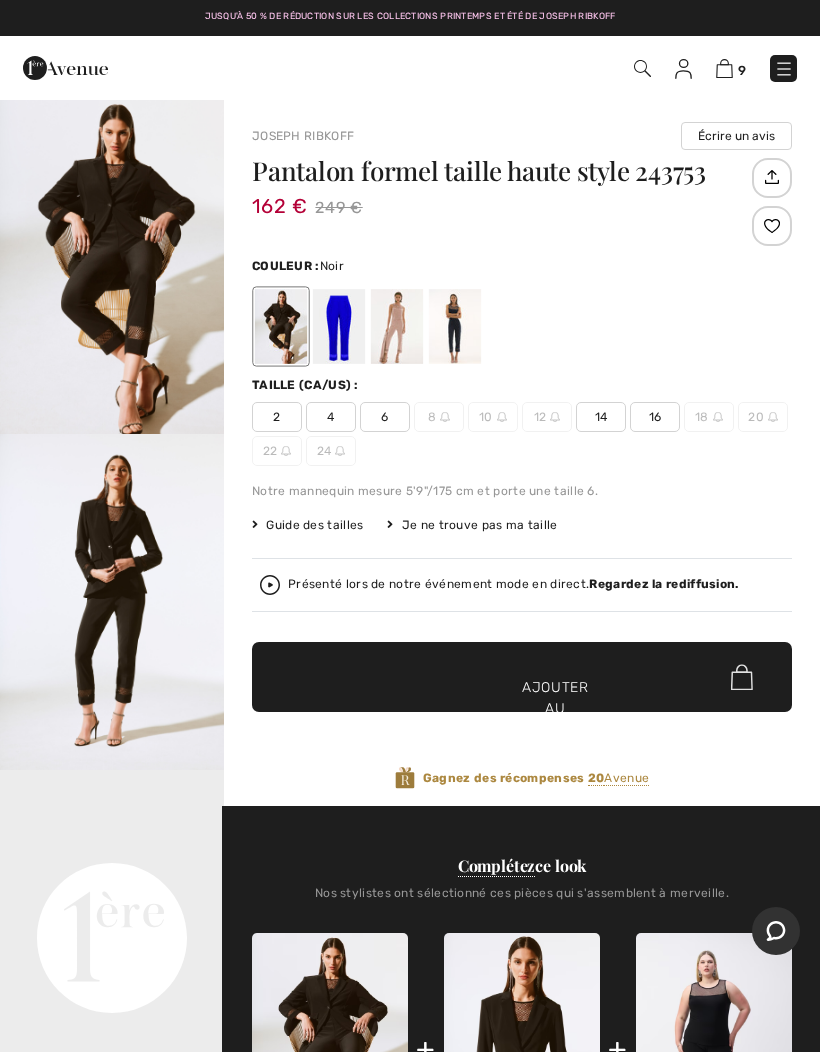 click on "Guide des tailles" at bounding box center [314, 525] 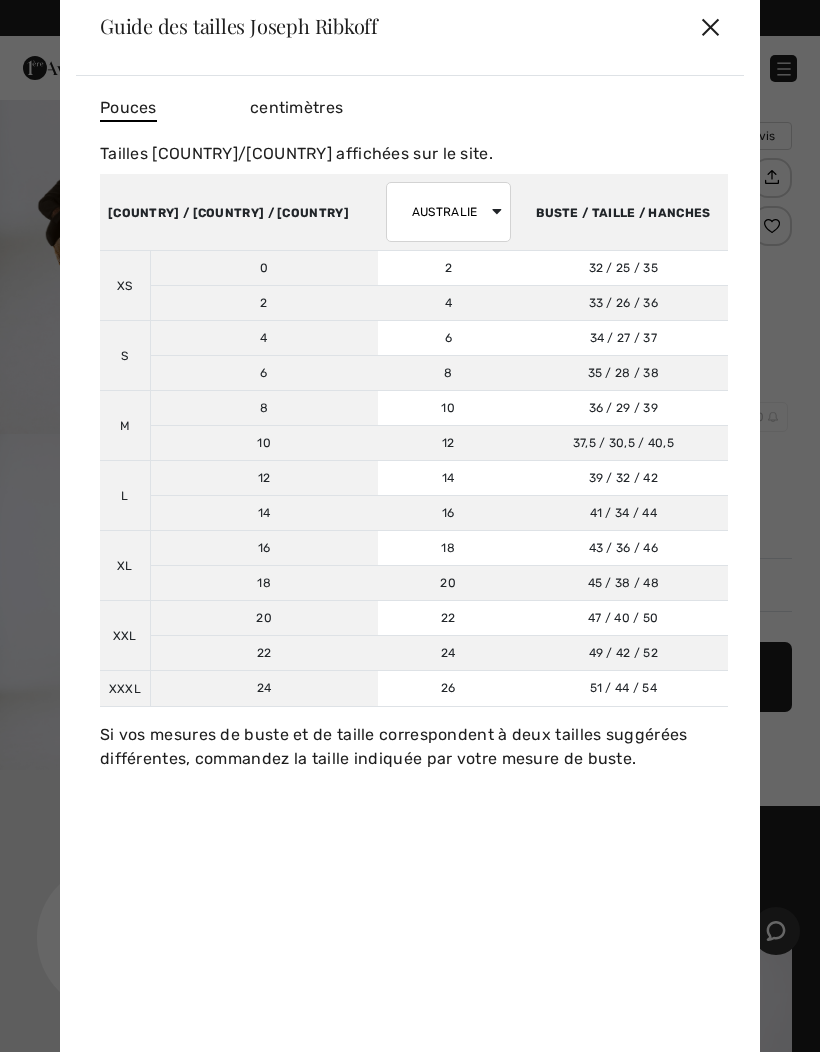 click on "✕" at bounding box center [710, 27] 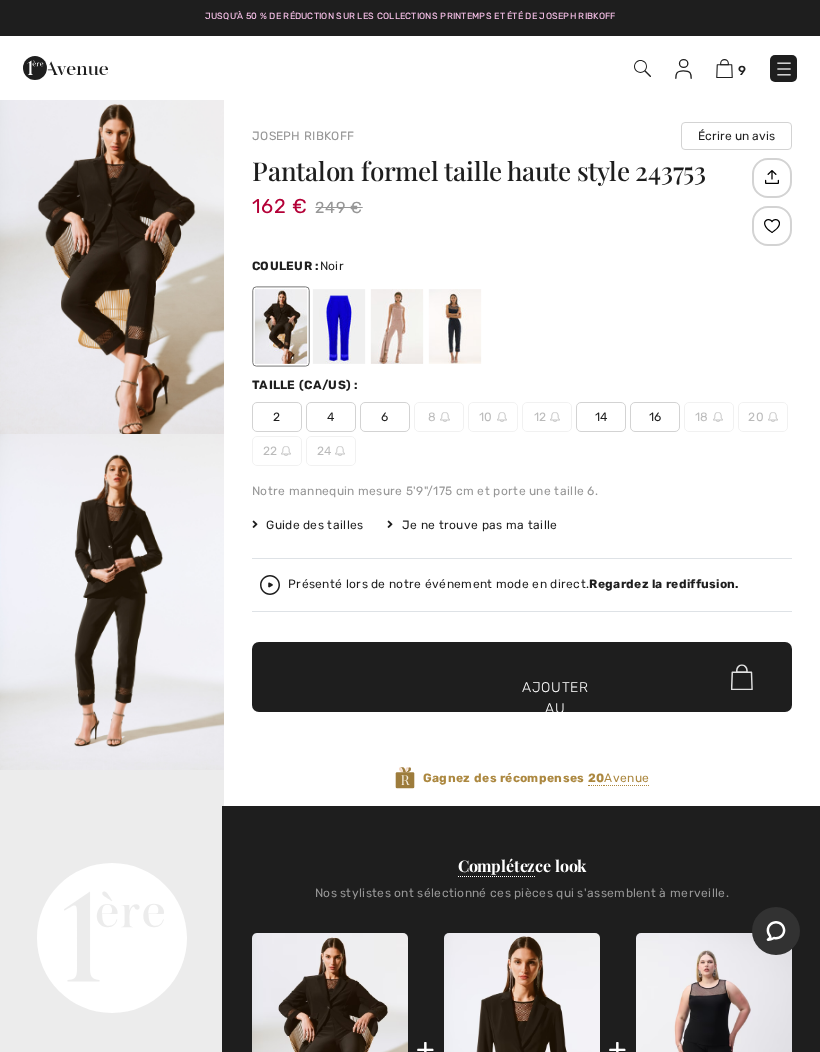click at bounding box center (455, 326) 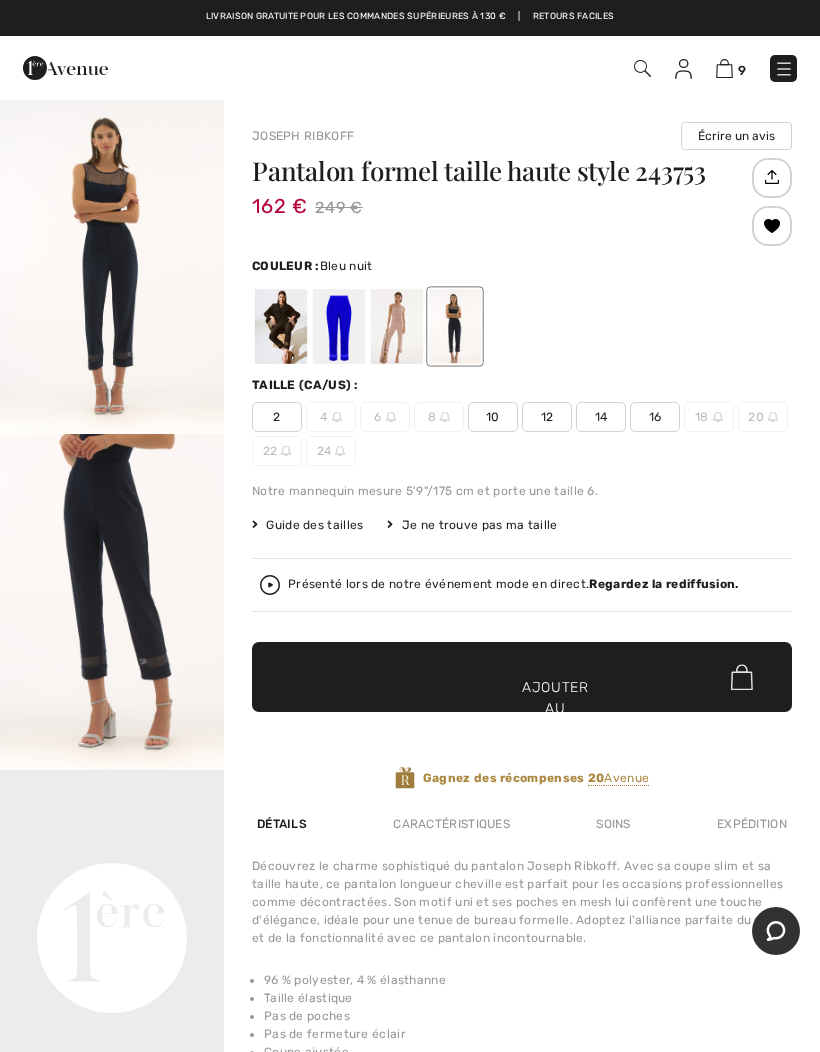 click on "14" at bounding box center (601, 417) 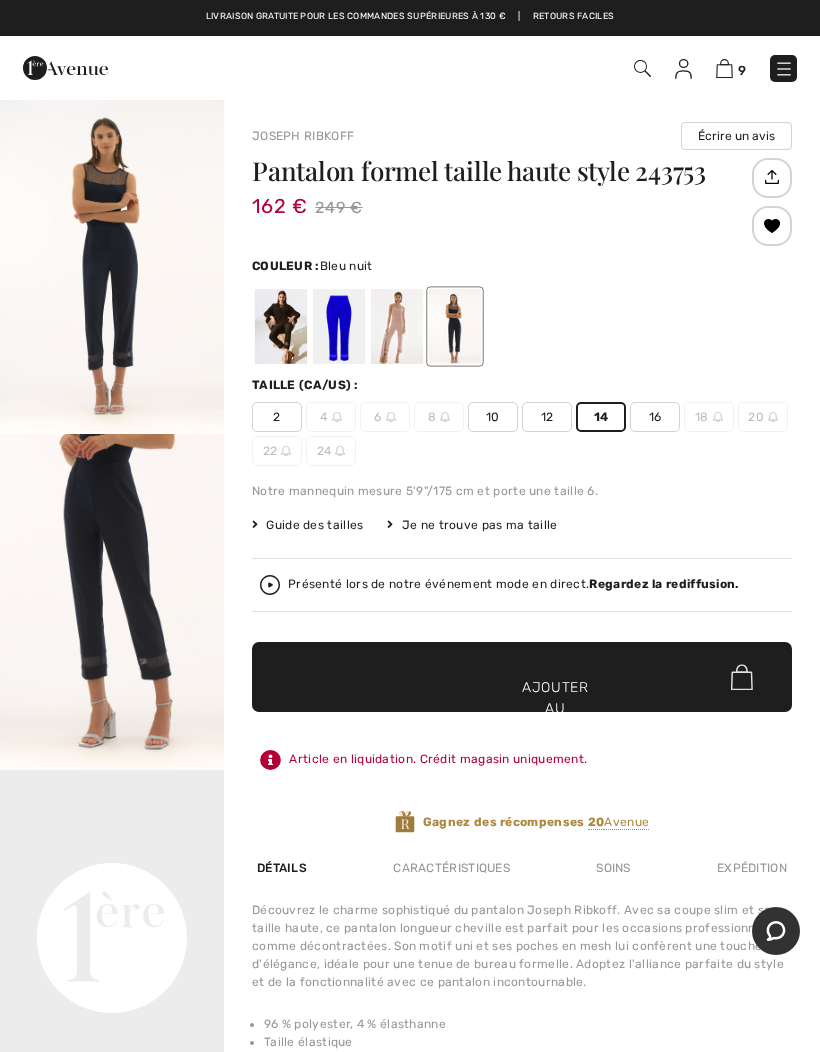 click on "✔ Ajouté au panier
Ajouter au panier" at bounding box center (522, 677) 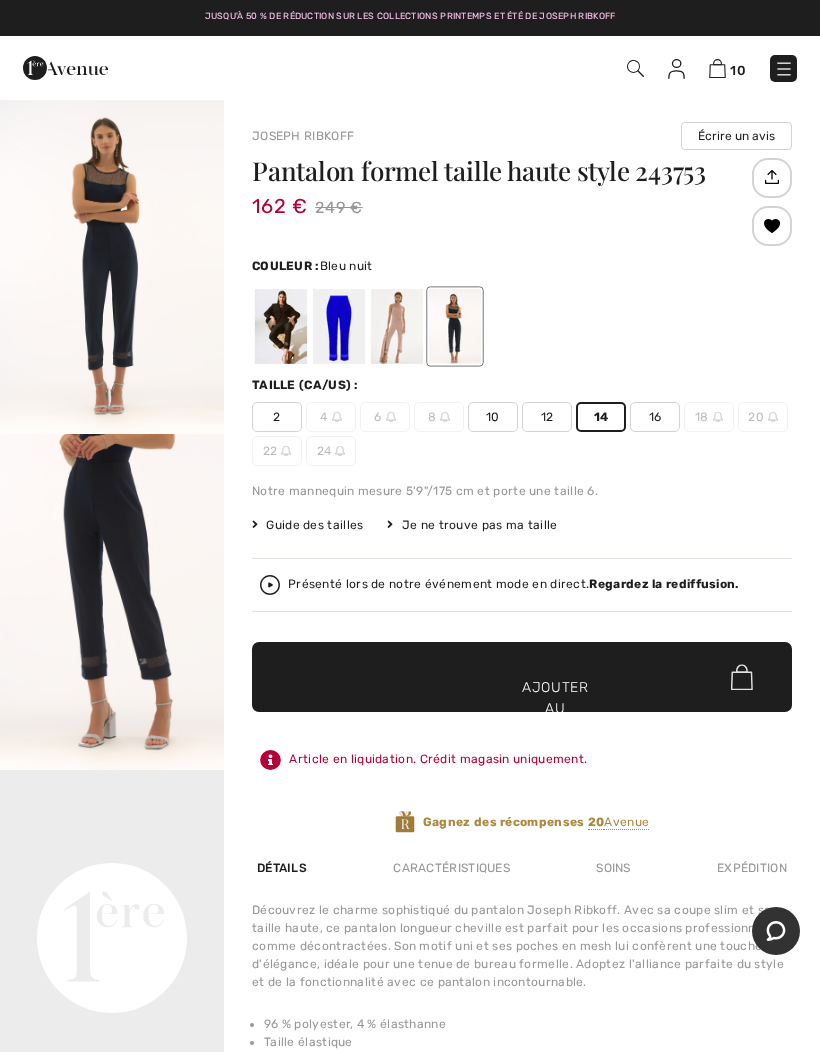 click at bounding box center (717, 68) 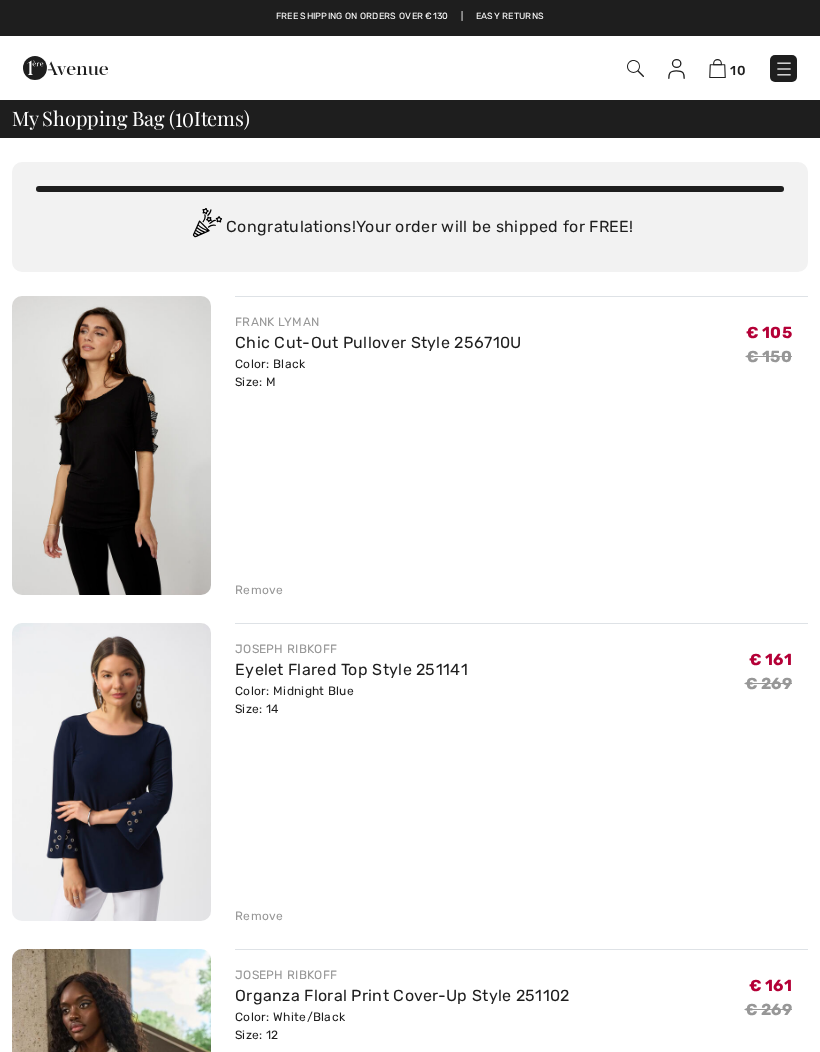 scroll, scrollTop: 0, scrollLeft: 0, axis: both 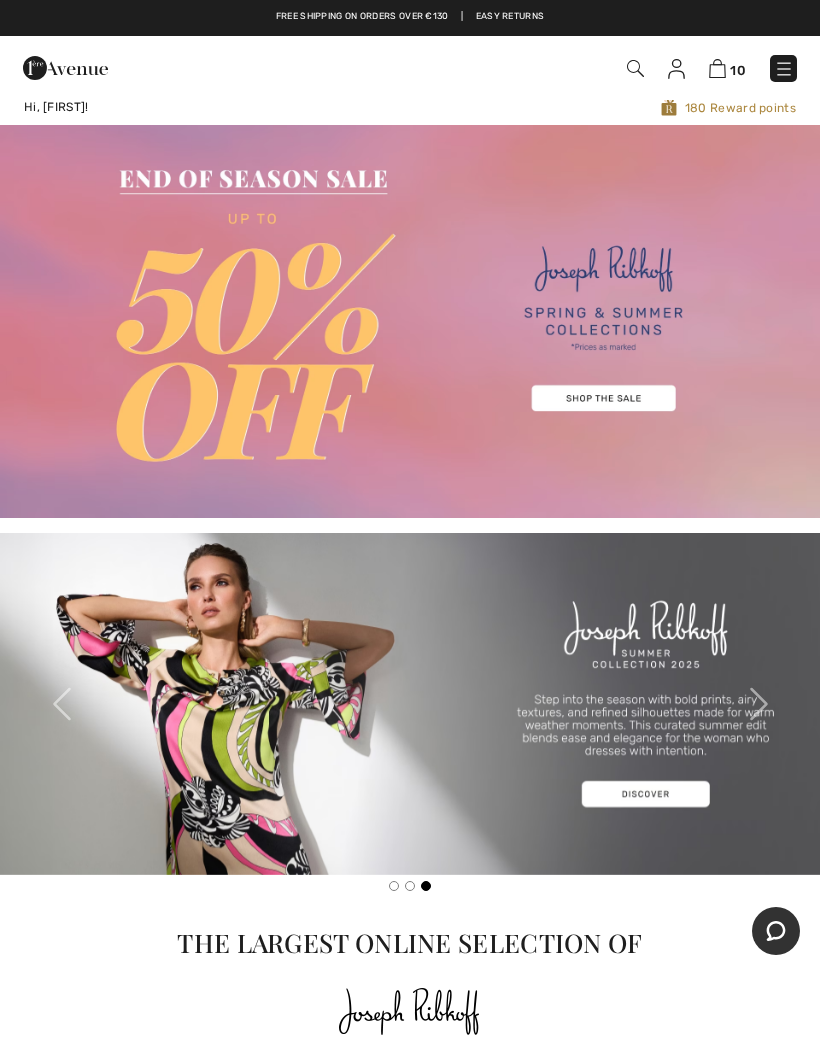 click at bounding box center (410, 321) 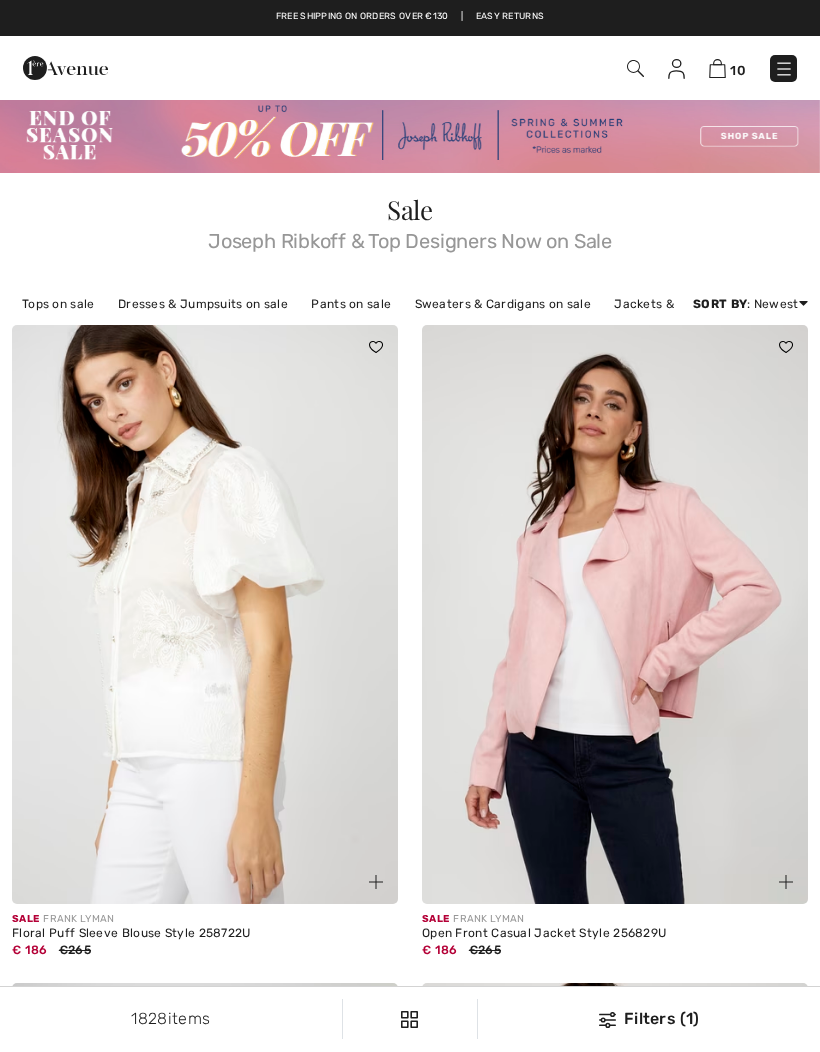 scroll, scrollTop: 0, scrollLeft: 0, axis: both 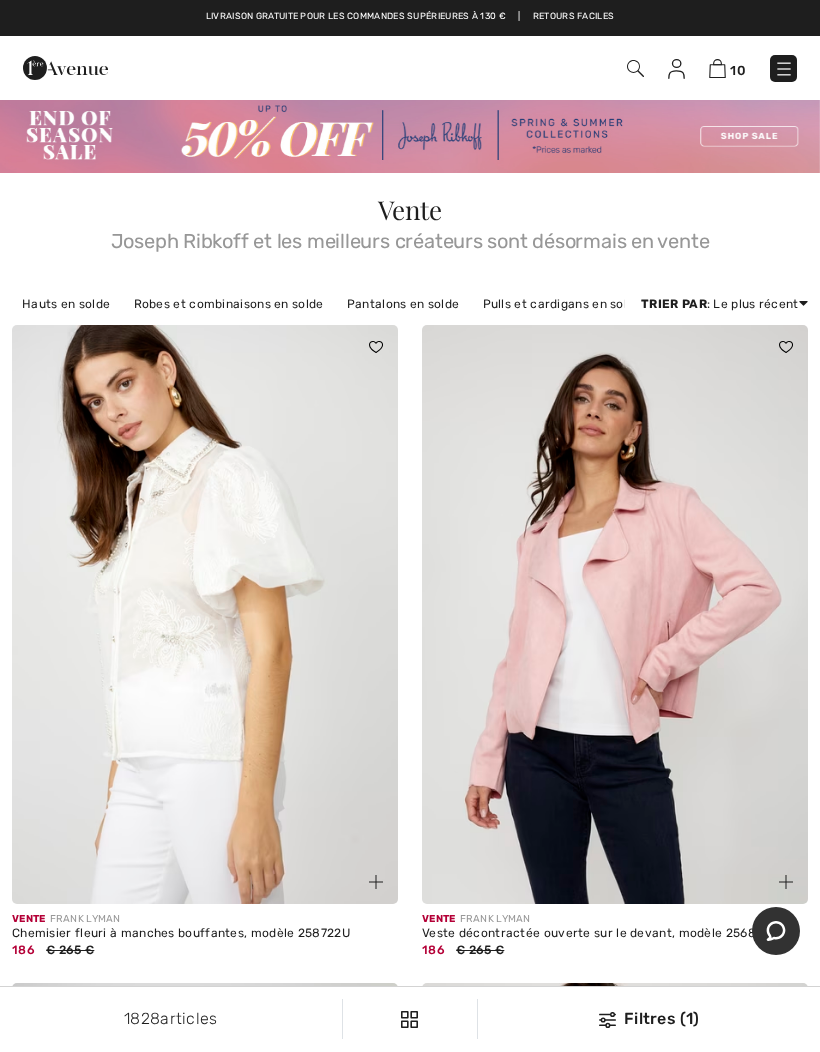 click on "Pantalons en solde" at bounding box center [403, 304] 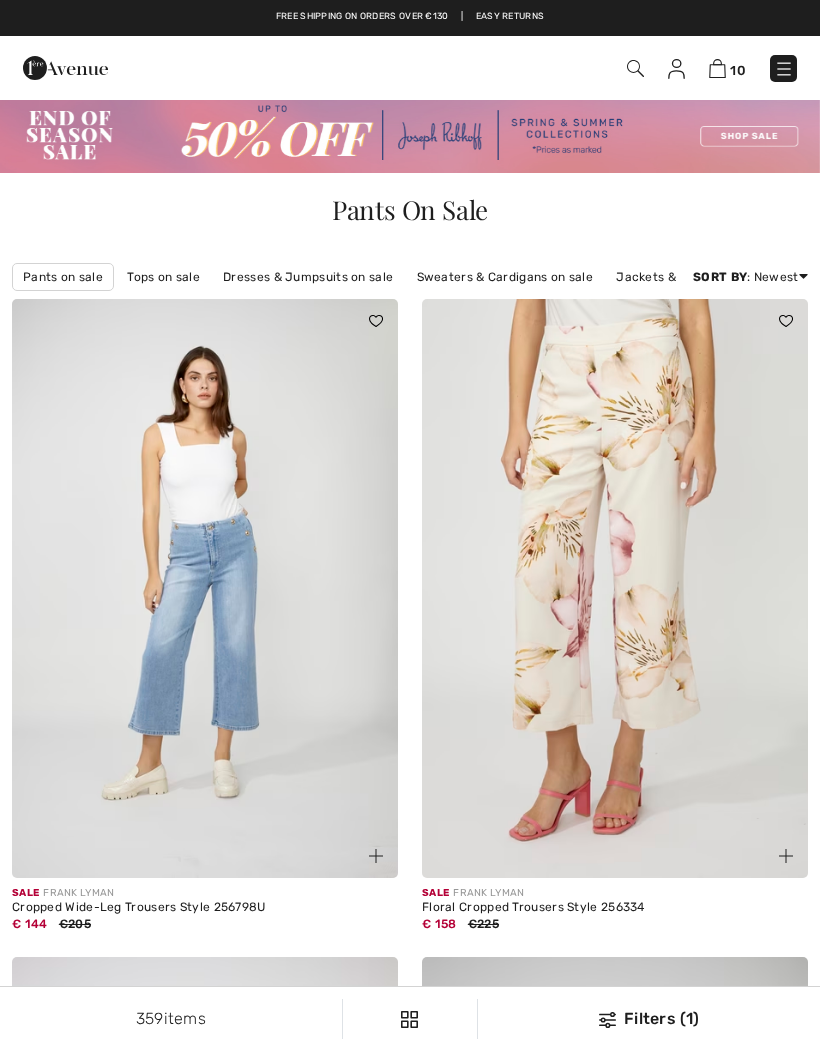 scroll, scrollTop: 0, scrollLeft: 0, axis: both 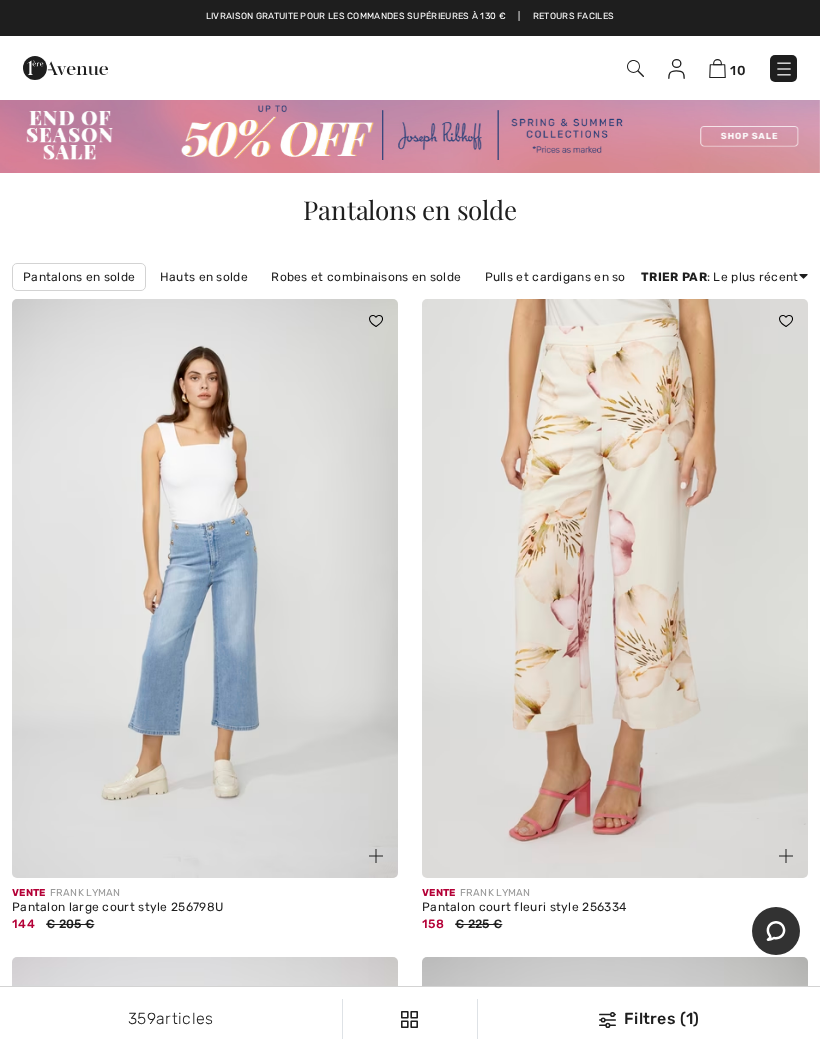 click on "Filtres (1)" at bounding box center [661, 1018] 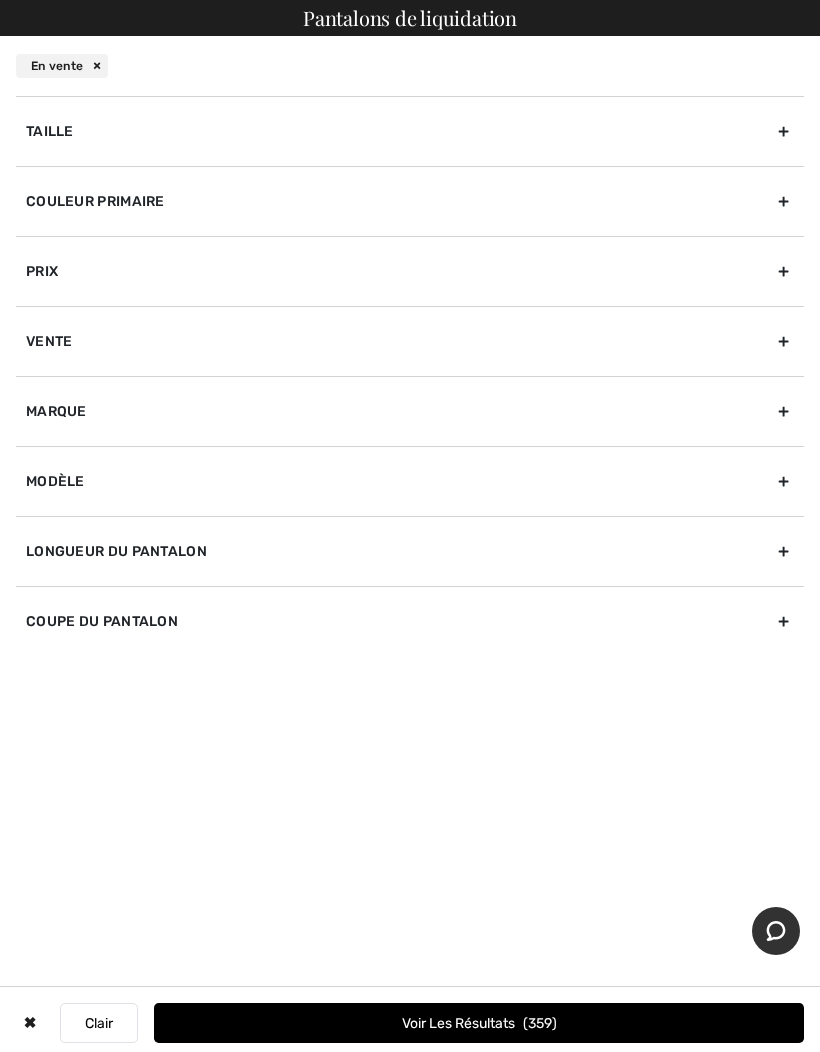 click on "Taille" at bounding box center [410, 131] 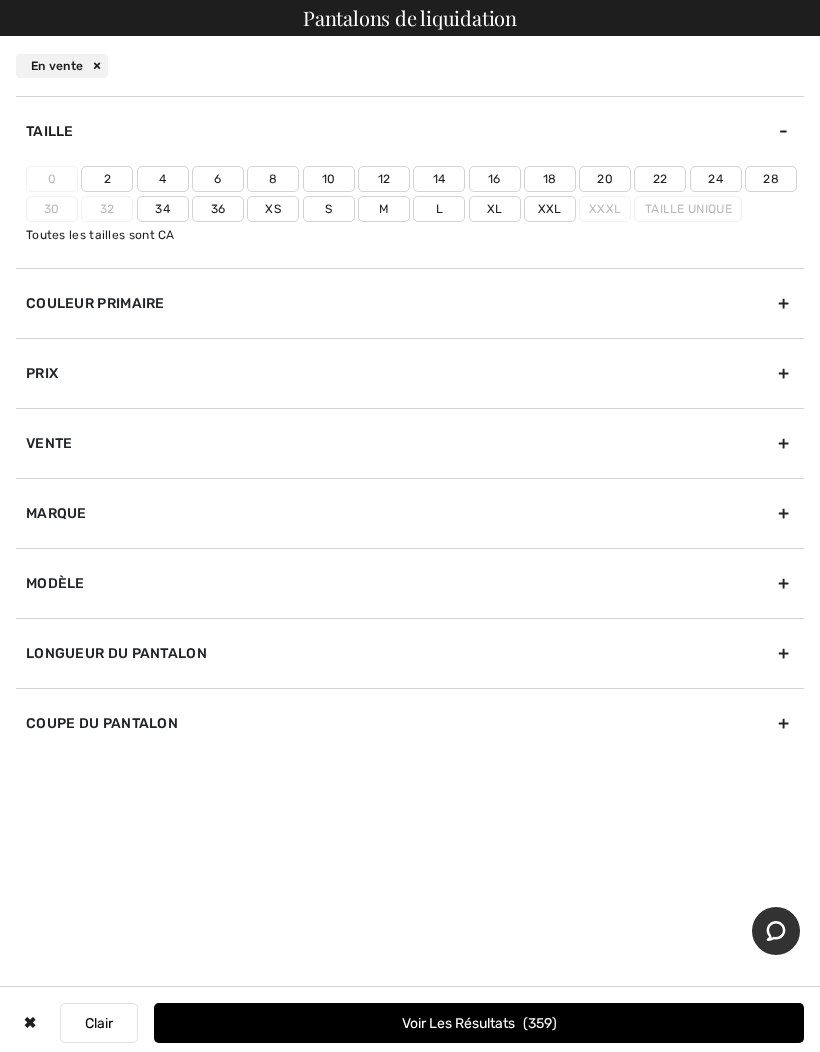 click on "12" at bounding box center [384, 179] 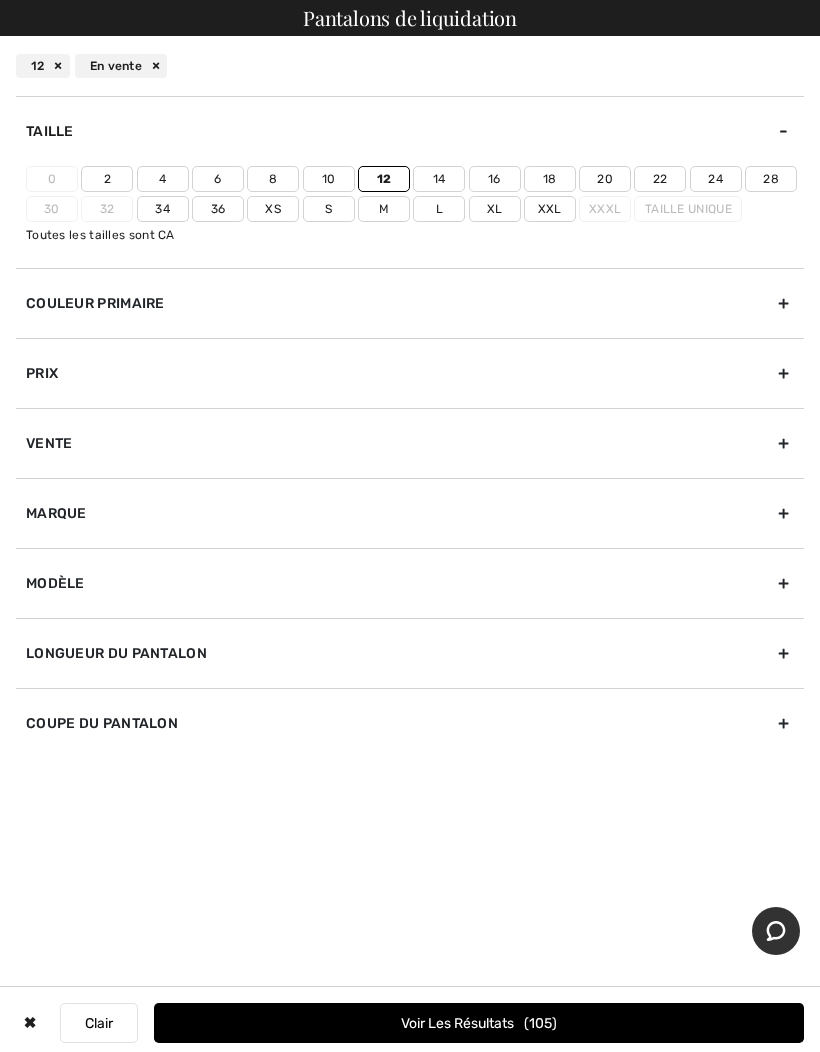 click on "14" at bounding box center [439, 179] 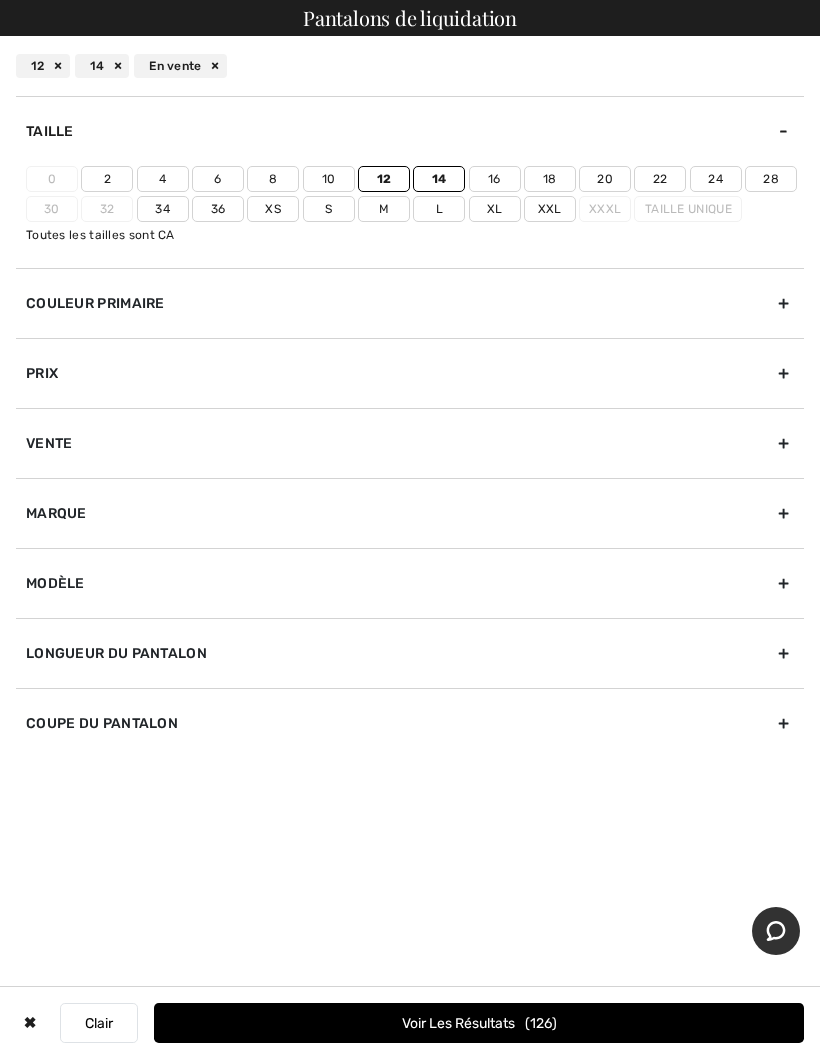 click on "L" at bounding box center (439, 209) 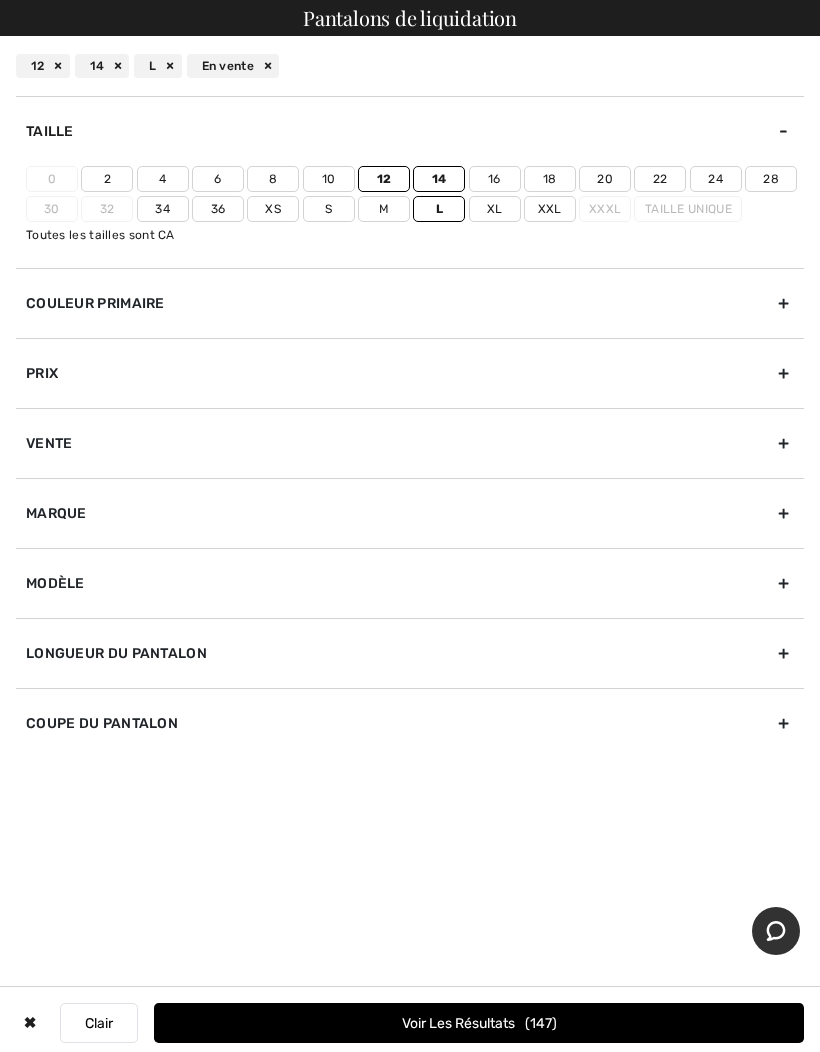click on "XL" at bounding box center (495, 209) 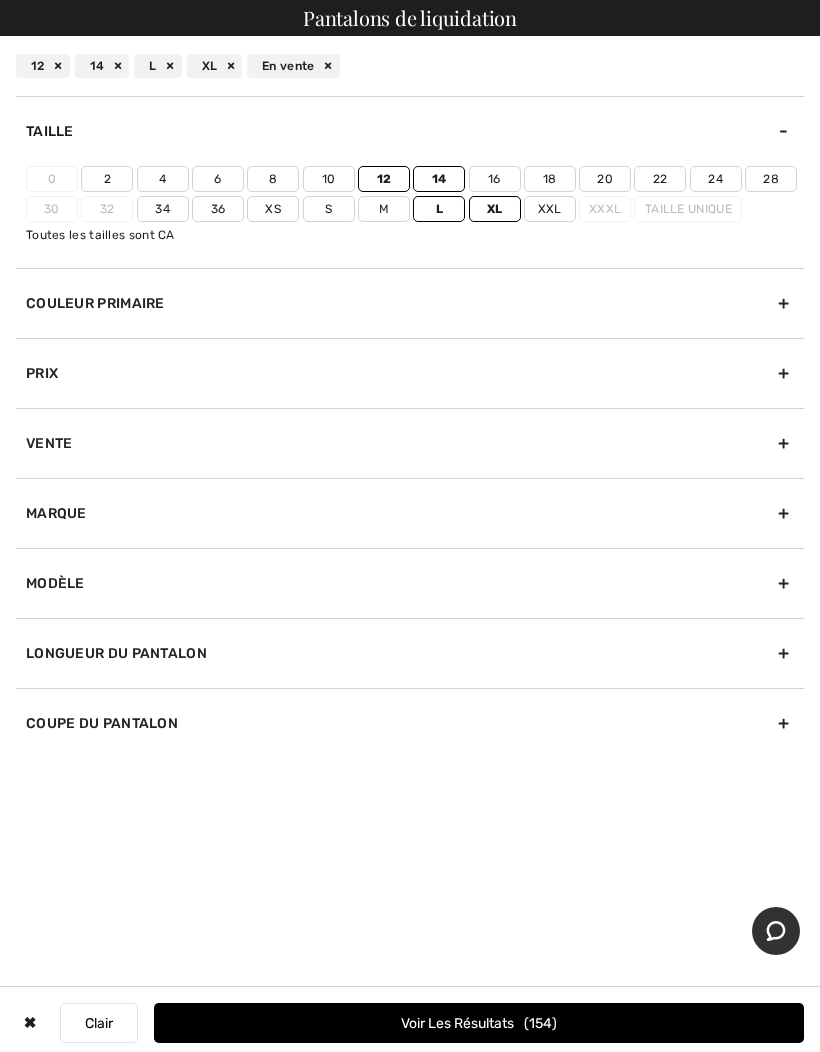 click on "Voir les résultats  154" at bounding box center [479, 1023] 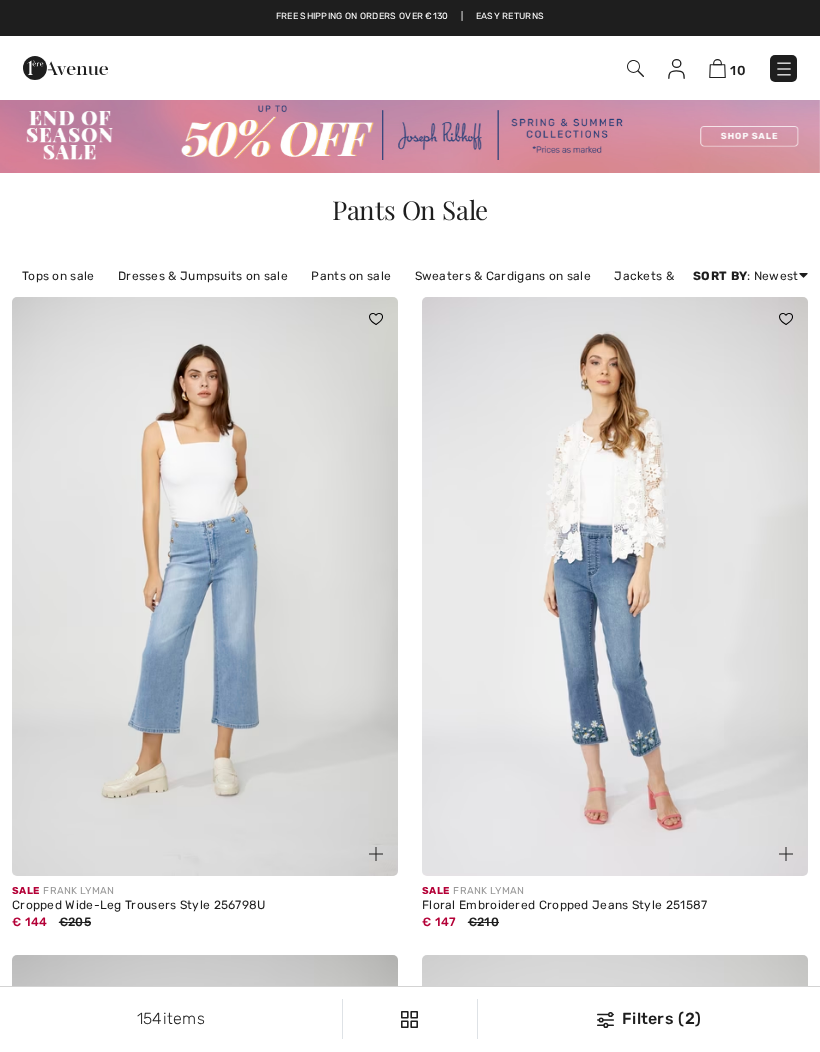 scroll, scrollTop: 0, scrollLeft: 0, axis: both 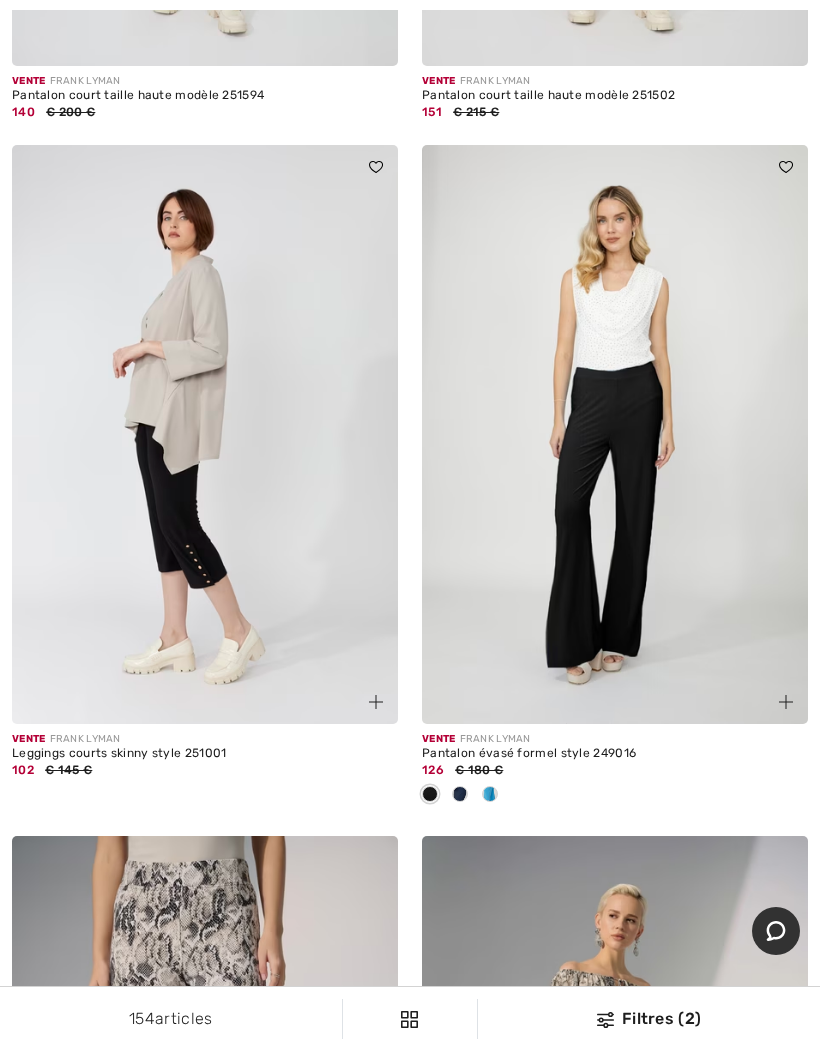 click at bounding box center [376, 702] 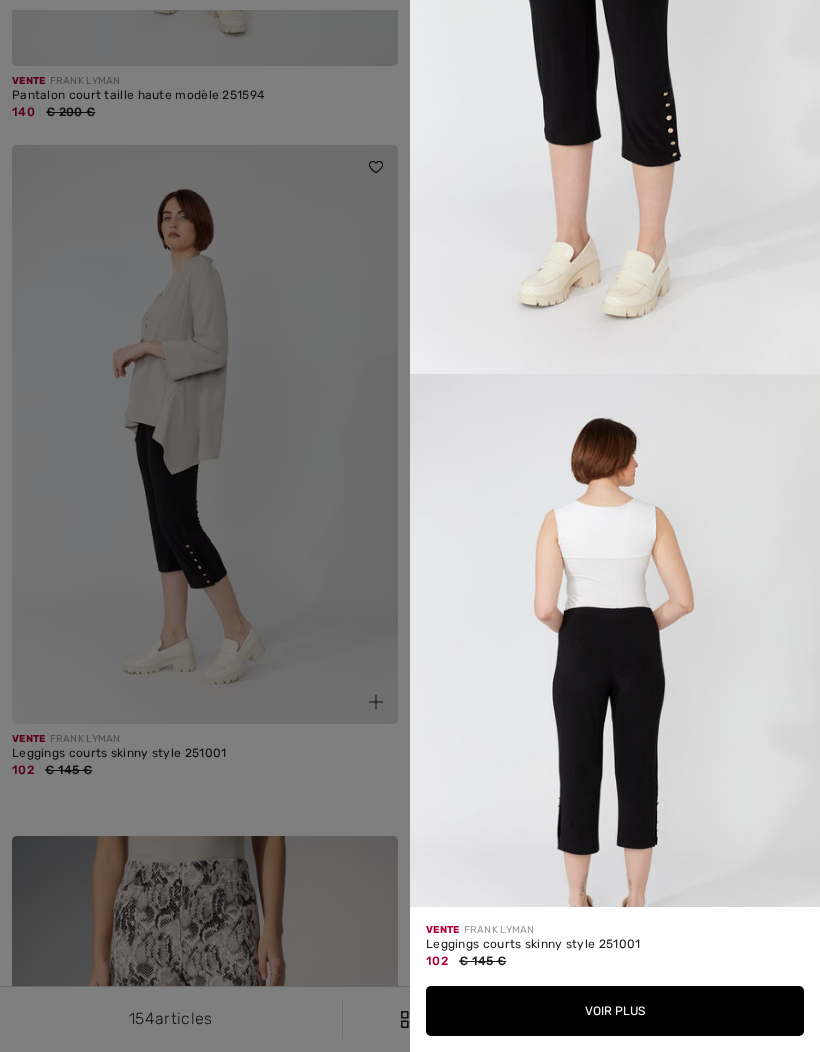 scroll, scrollTop: 1470, scrollLeft: 0, axis: vertical 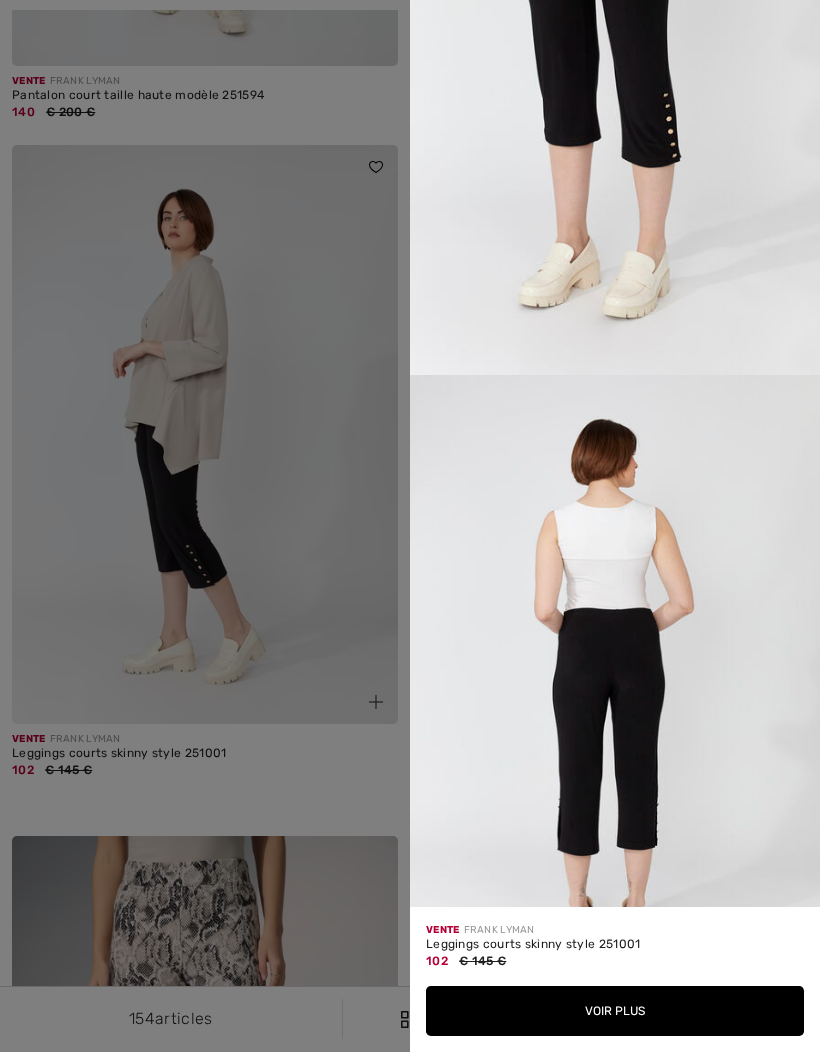 click at bounding box center [410, 526] 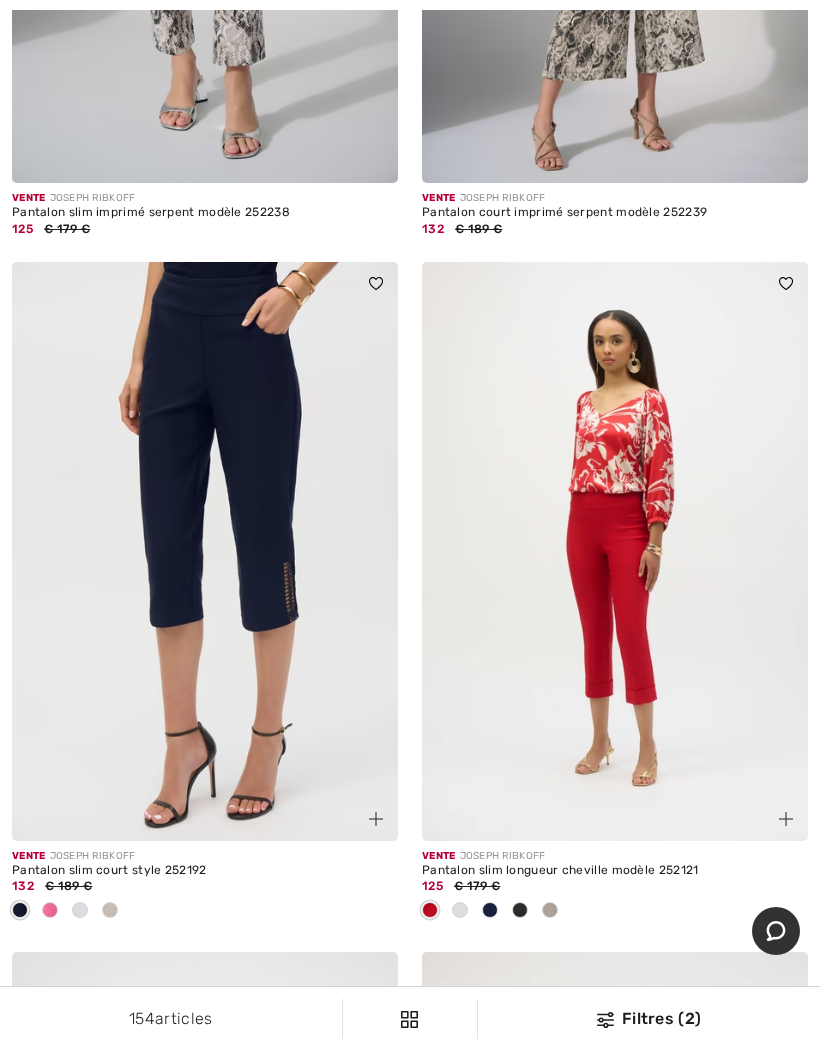 scroll, scrollTop: 6944, scrollLeft: 0, axis: vertical 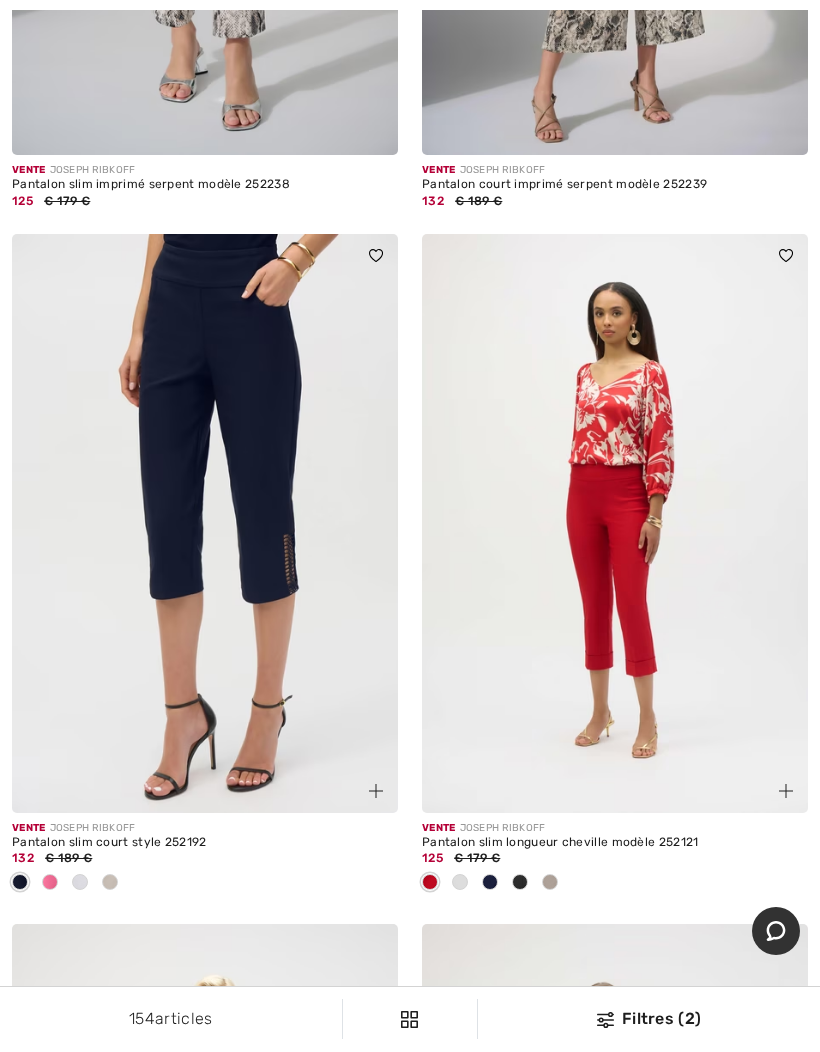 click at bounding box center (364, 779) 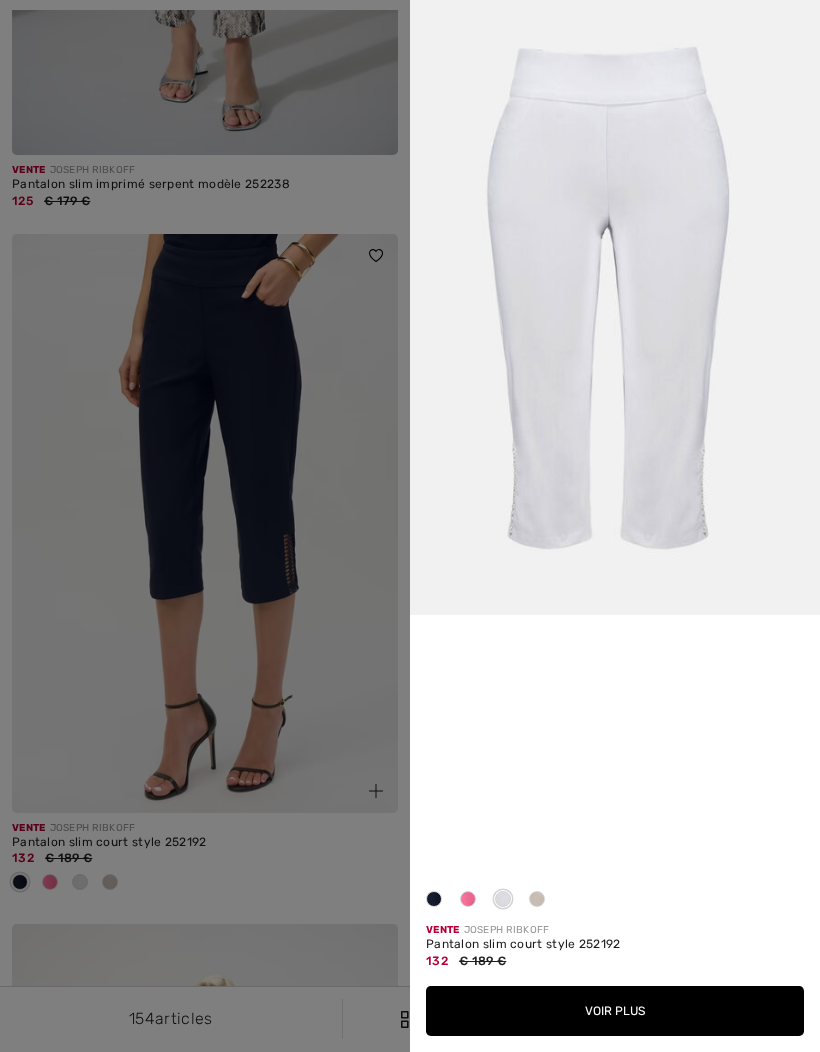 scroll, scrollTop: 393, scrollLeft: 0, axis: vertical 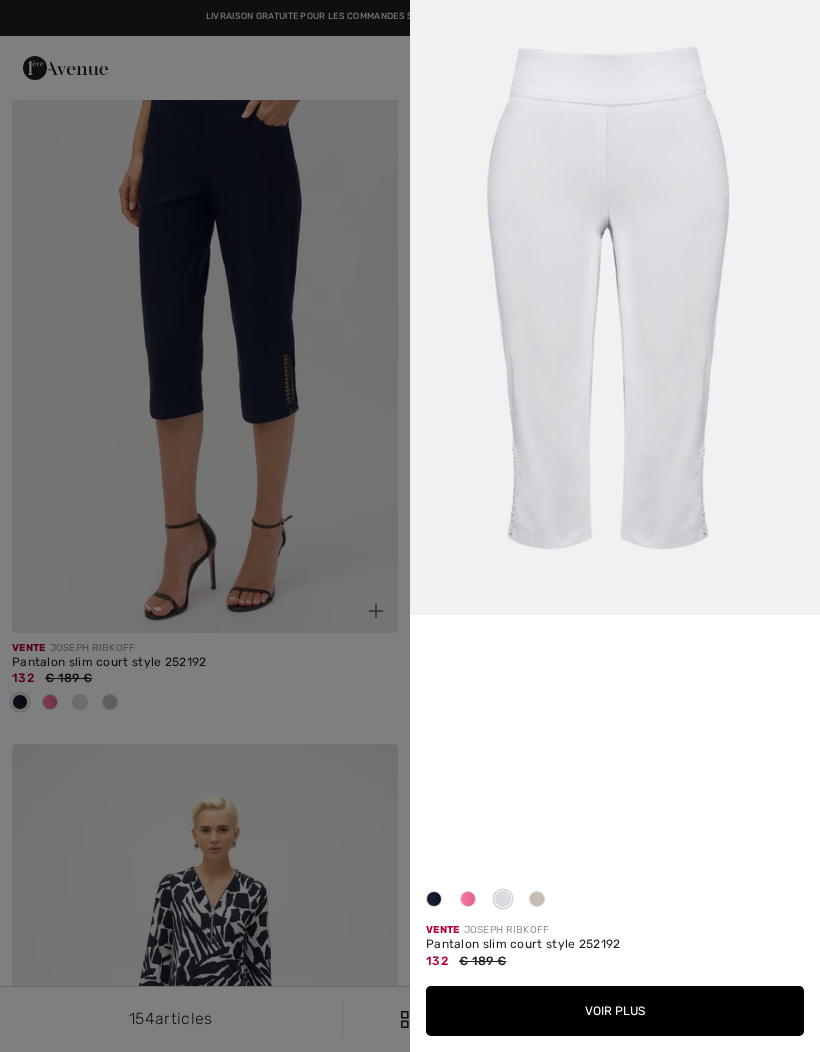 click at bounding box center [434, 903] 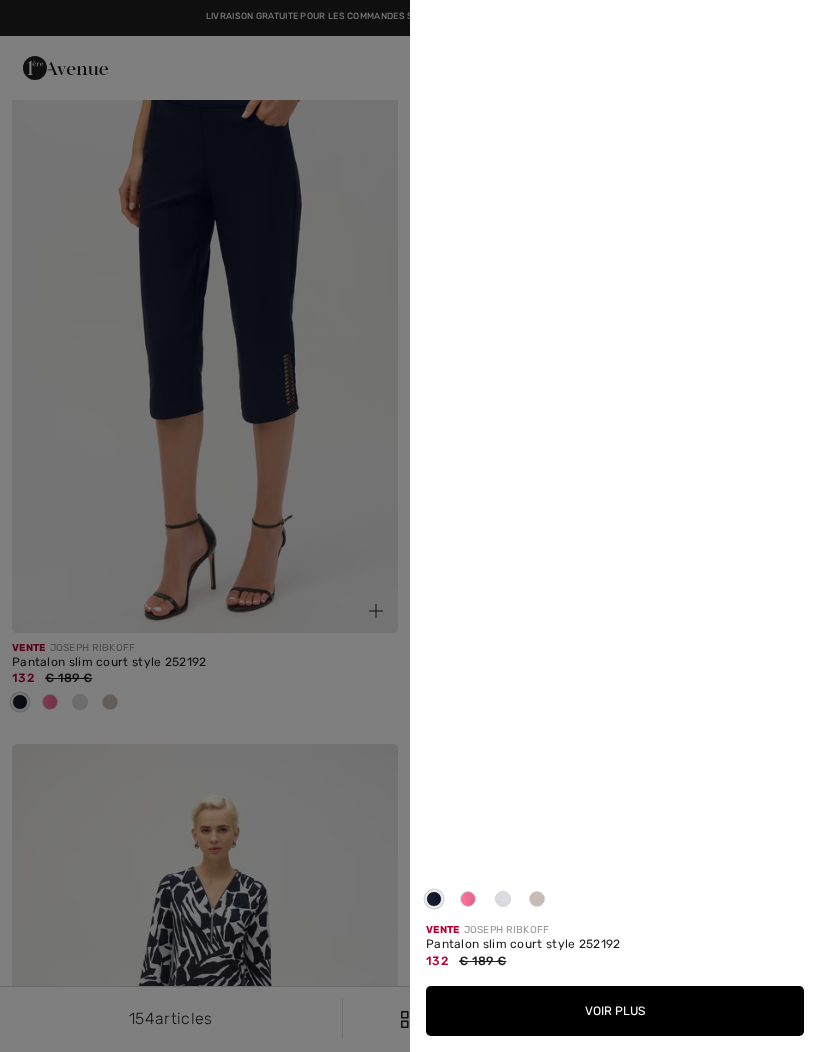 scroll, scrollTop: 0, scrollLeft: 0, axis: both 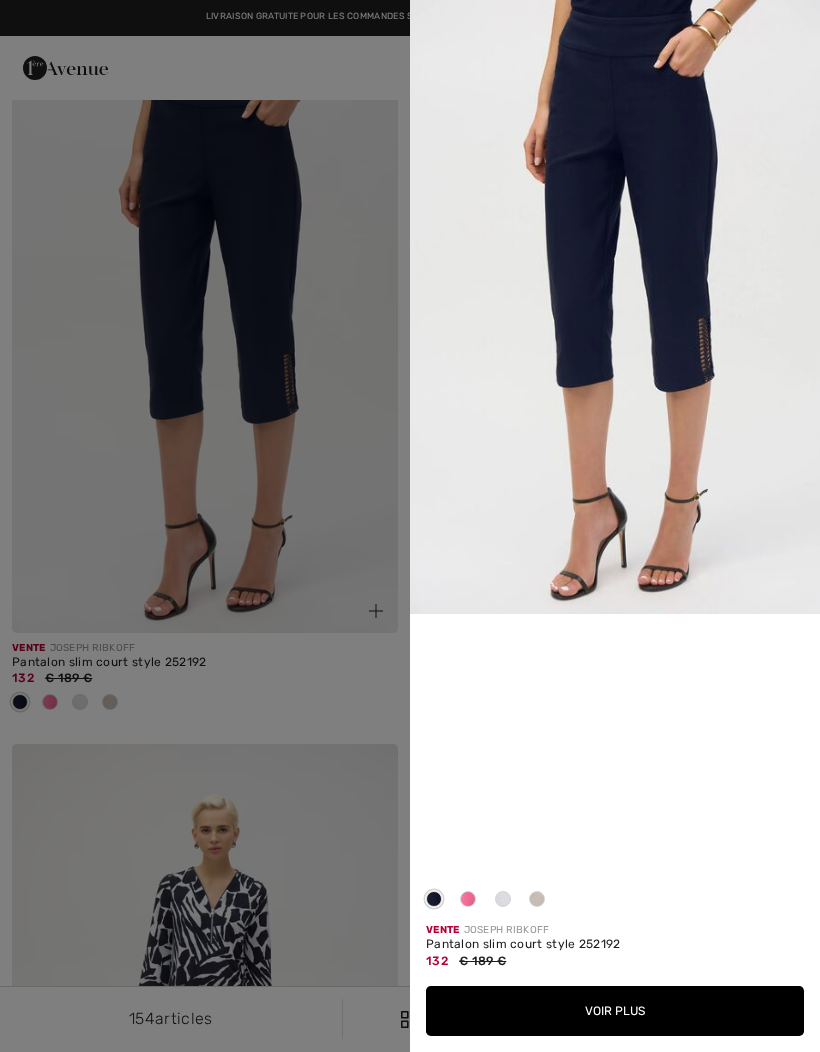 click at bounding box center (410, 526) 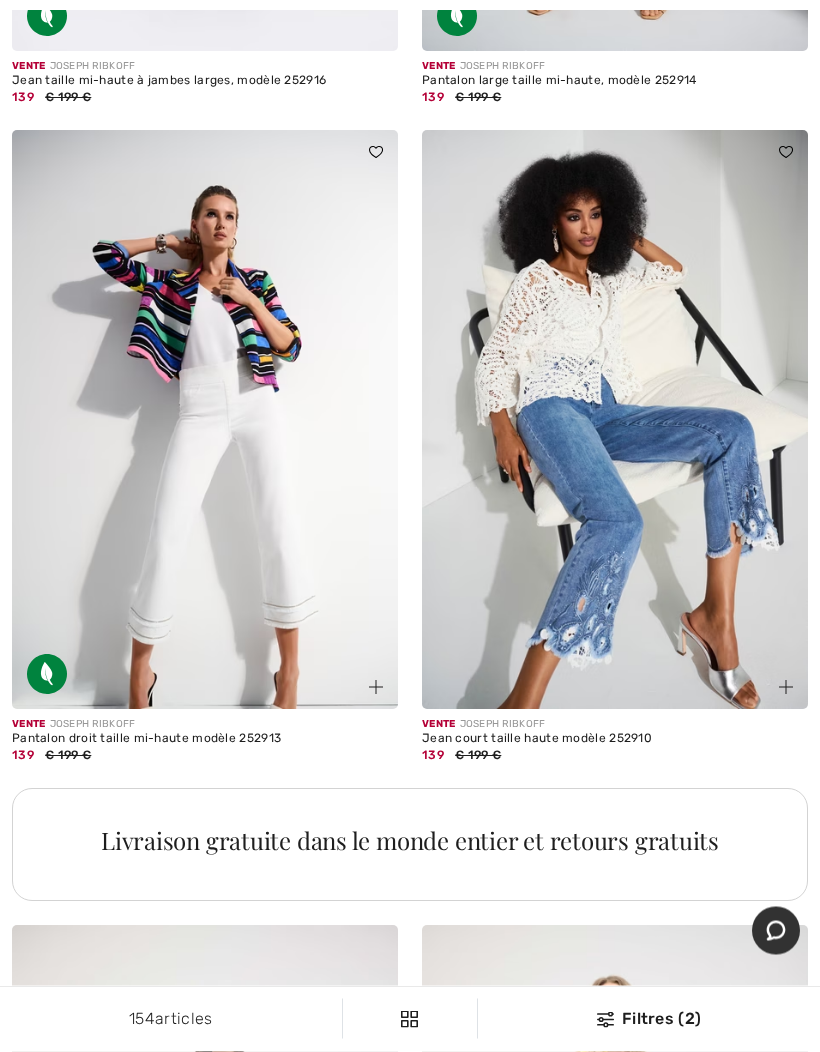 scroll, scrollTop: 16171, scrollLeft: 0, axis: vertical 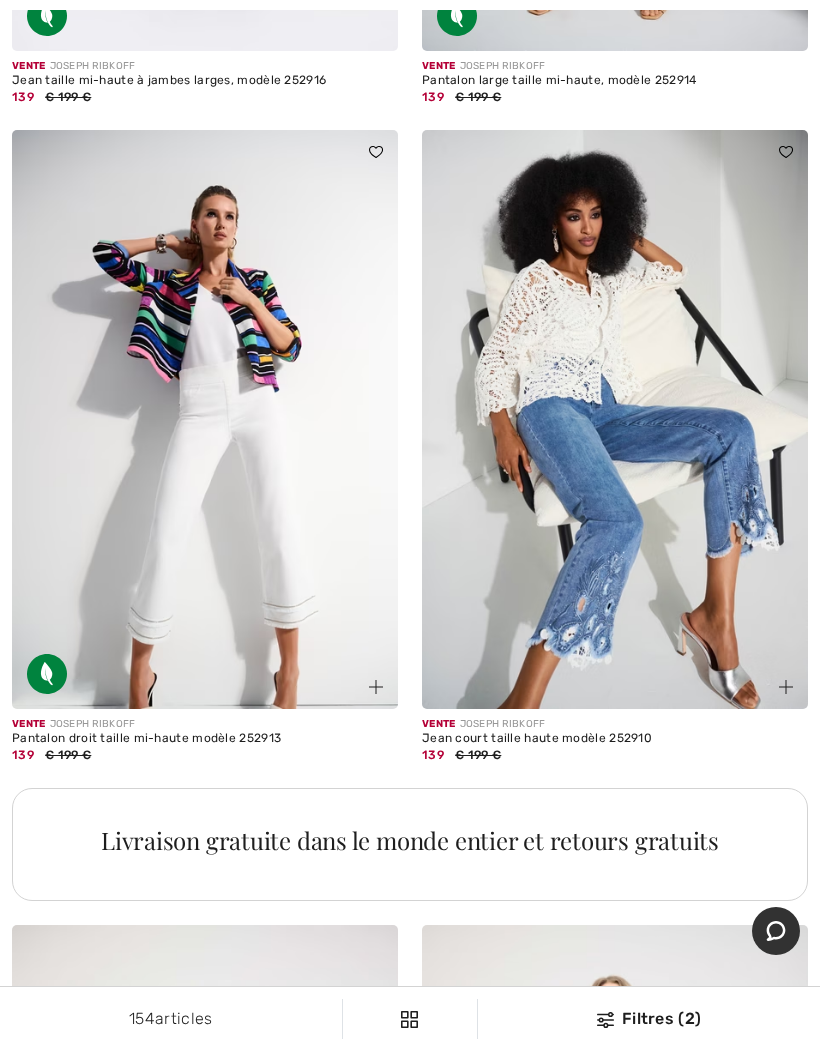 click at bounding box center [774, 675] 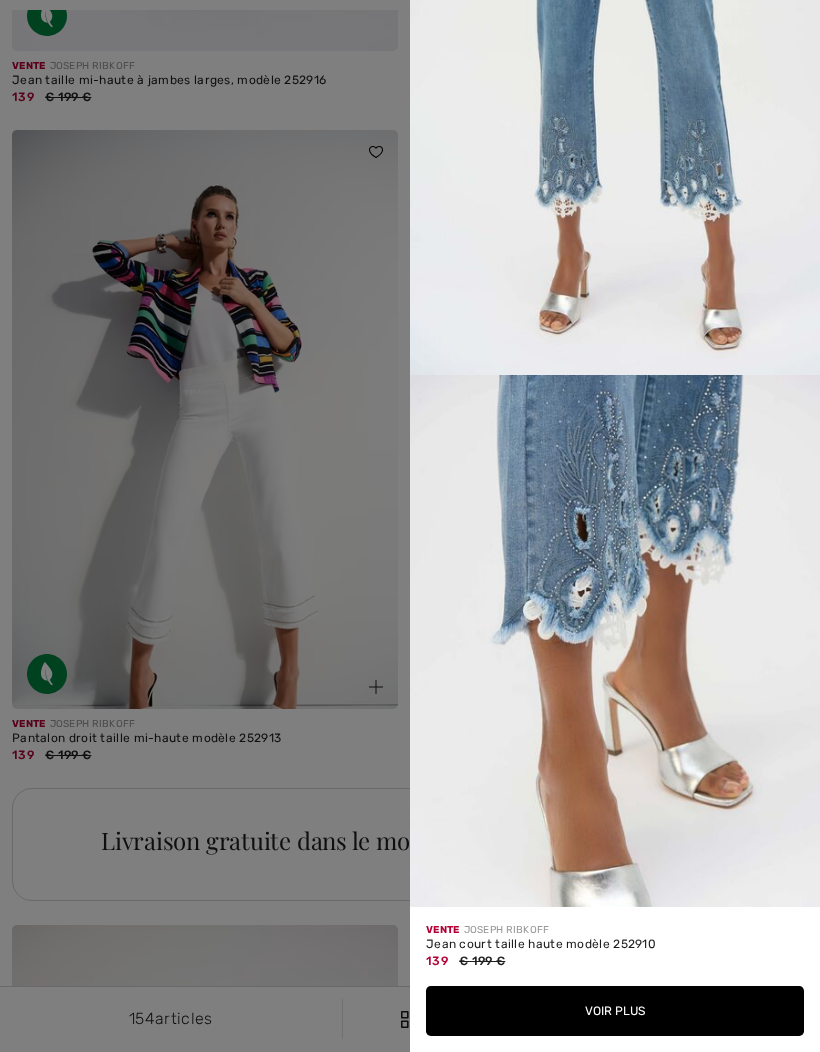 scroll, scrollTop: 1467, scrollLeft: 0, axis: vertical 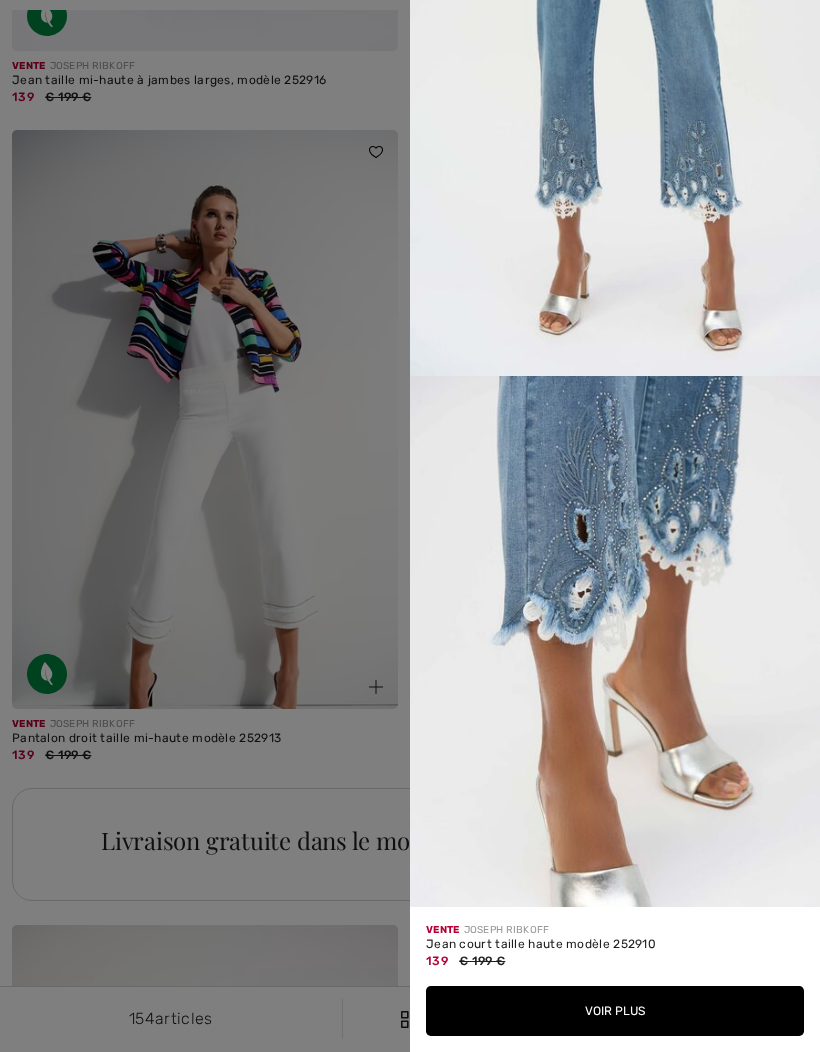 click on "Voir plus" at bounding box center (615, 1011) 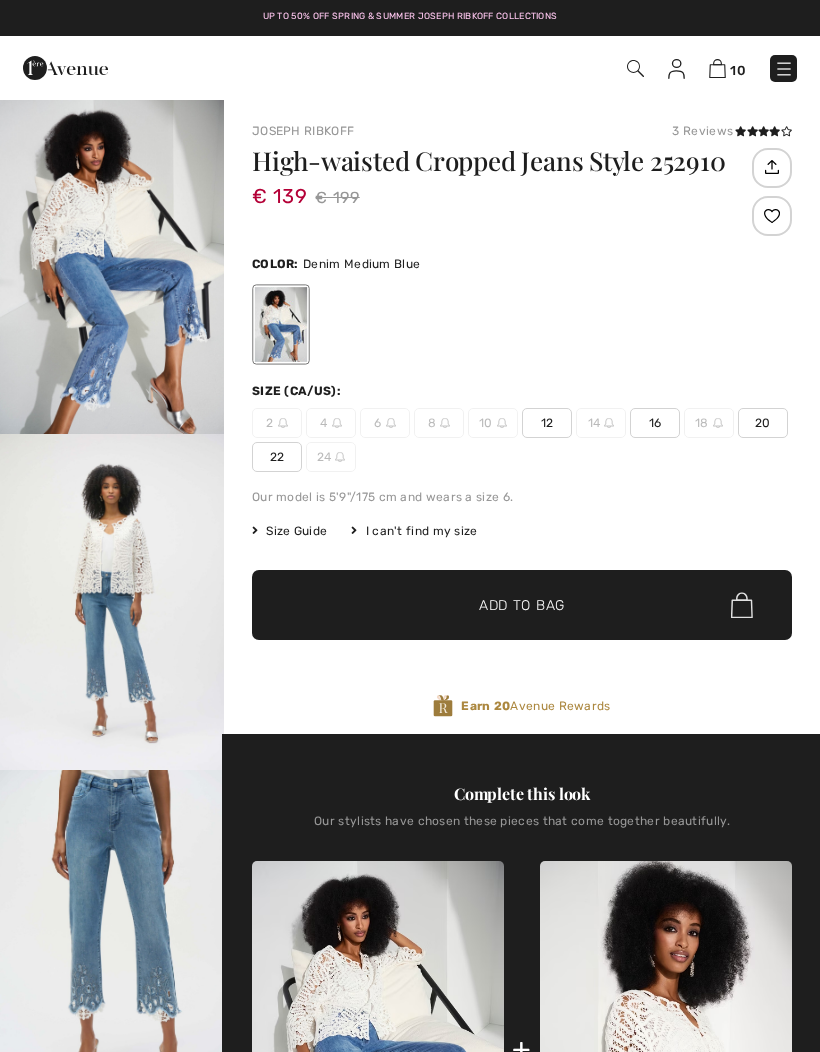 scroll, scrollTop: 0, scrollLeft: 0, axis: both 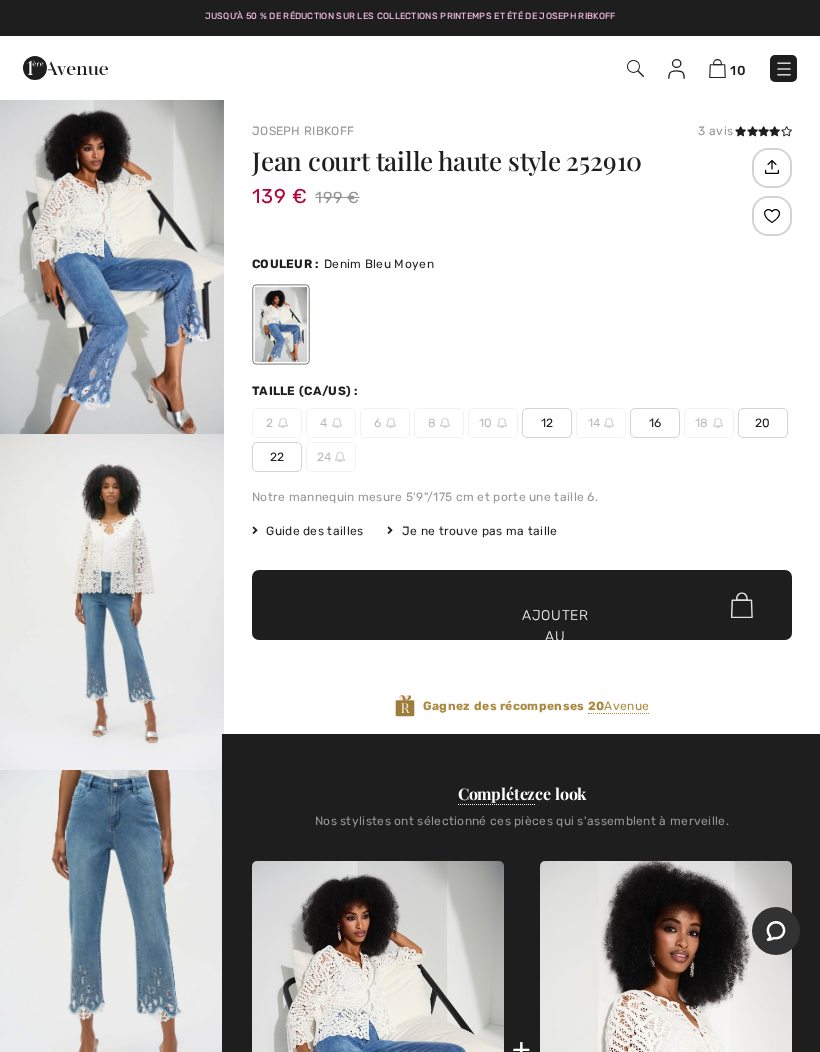 click on "12" at bounding box center (547, 423) 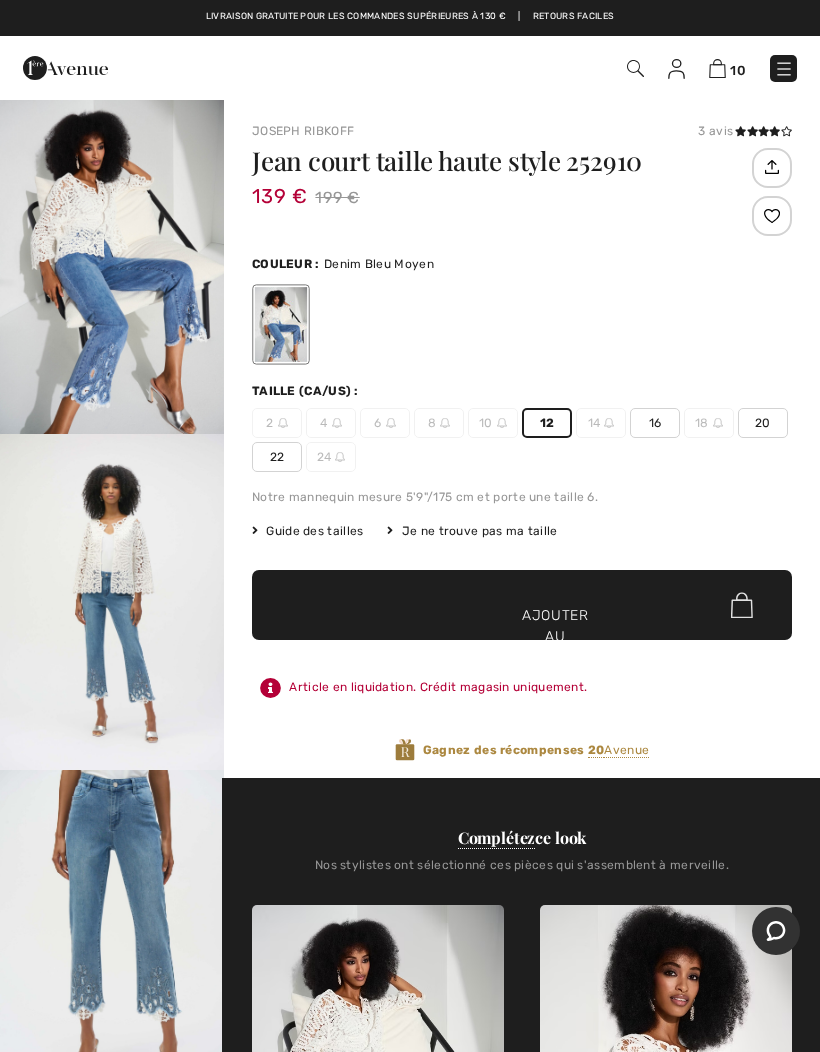 click on "✔ Ajouté au panier
Ajouter au panier" at bounding box center [522, 605] 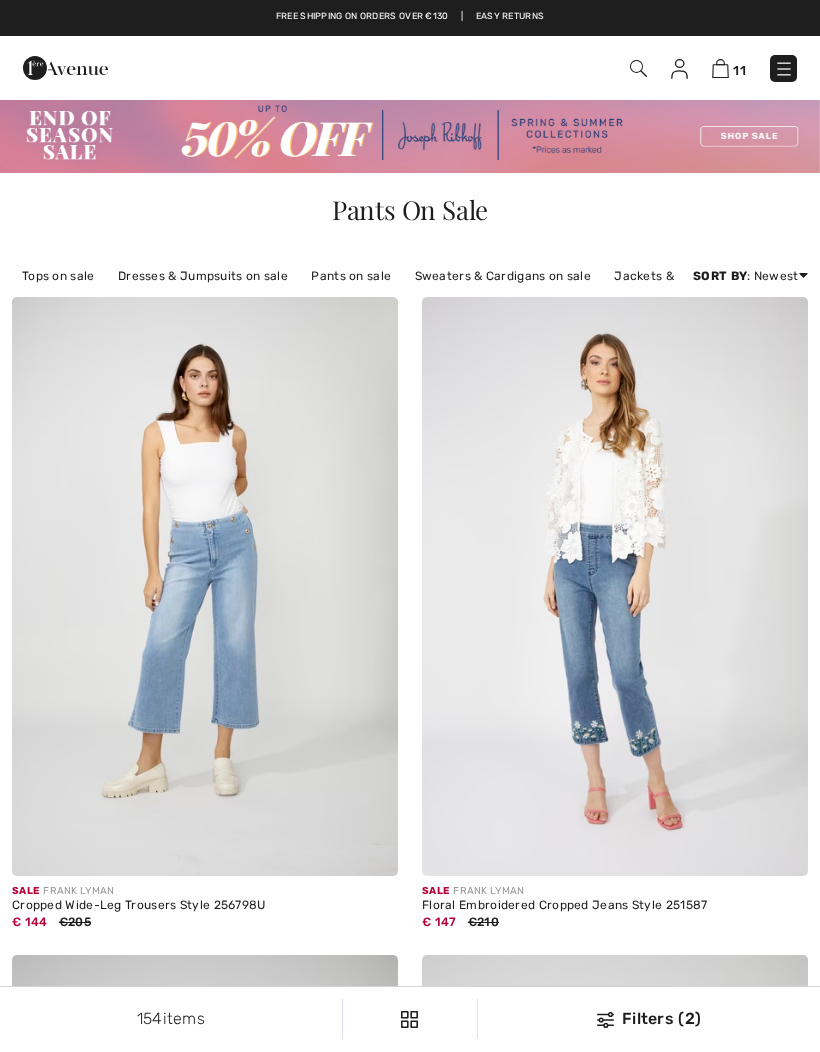 scroll, scrollTop: 17668, scrollLeft: 0, axis: vertical 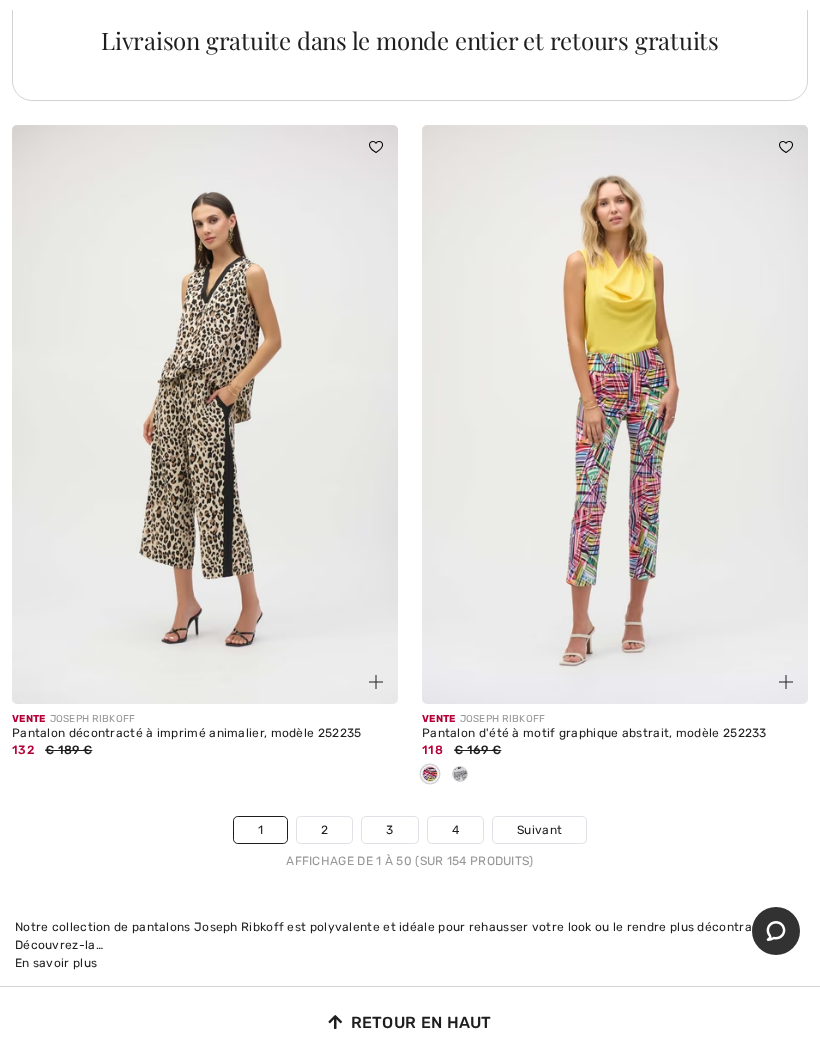 click on "2" at bounding box center (324, 830) 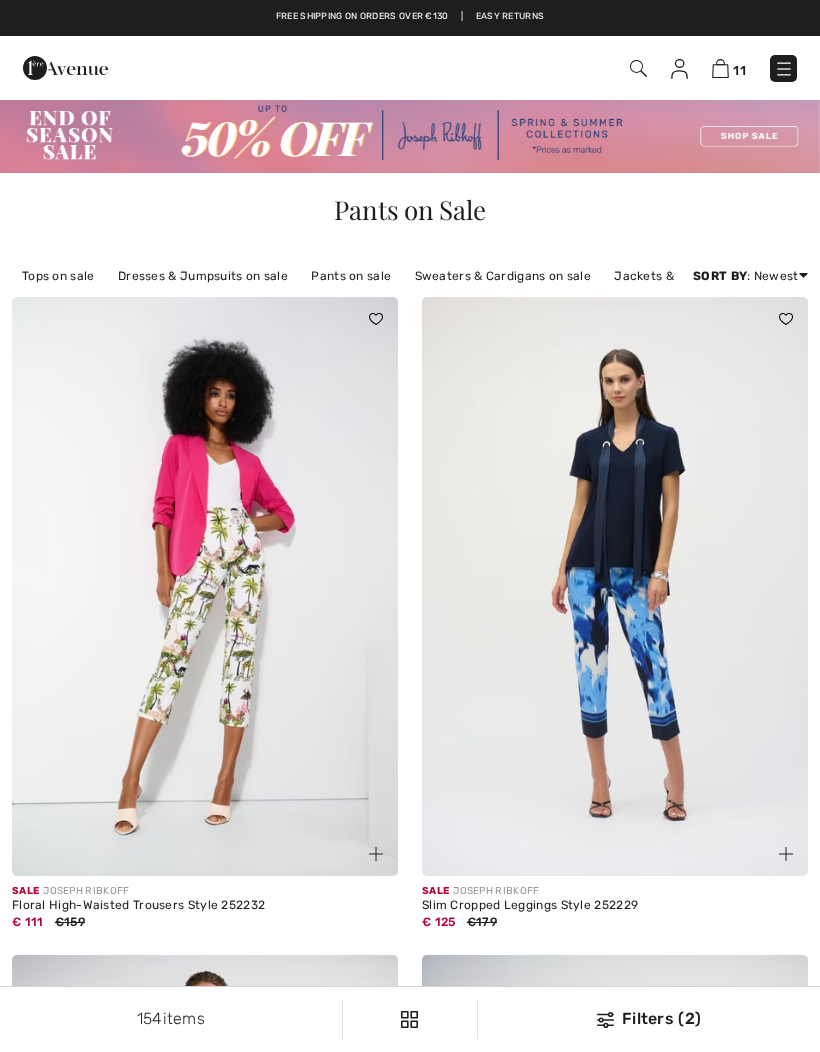 scroll, scrollTop: 0, scrollLeft: 0, axis: both 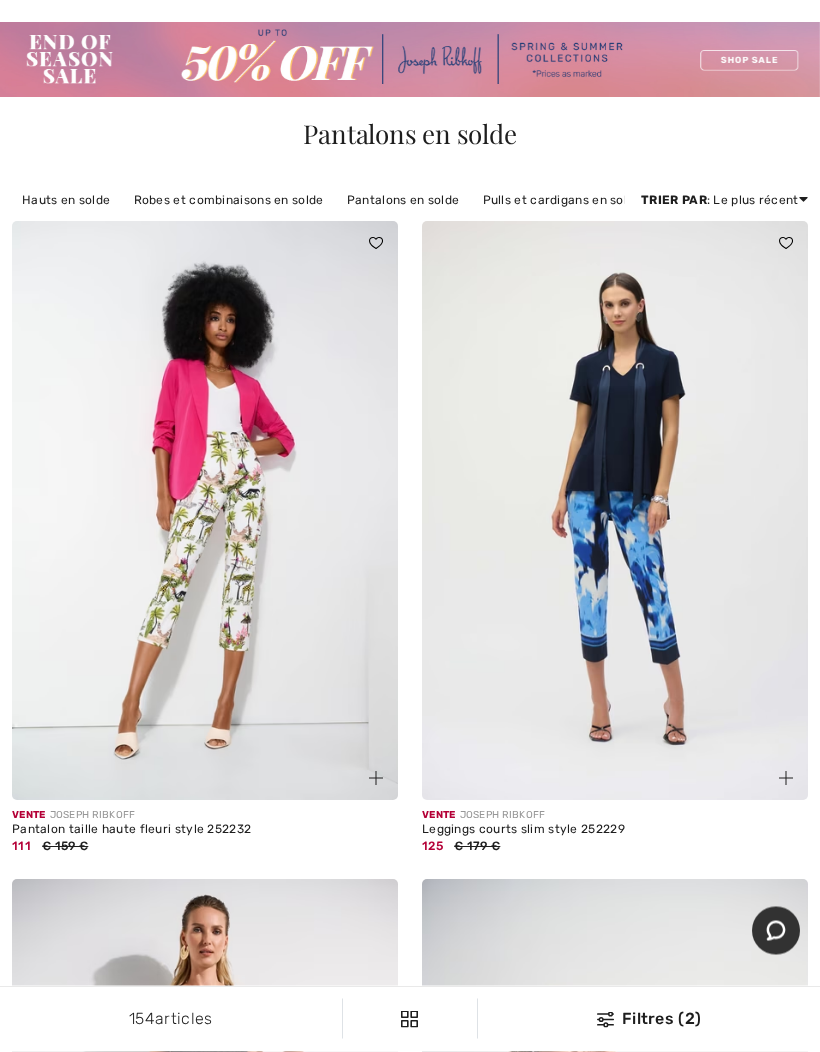 click at bounding box center [774, 767] 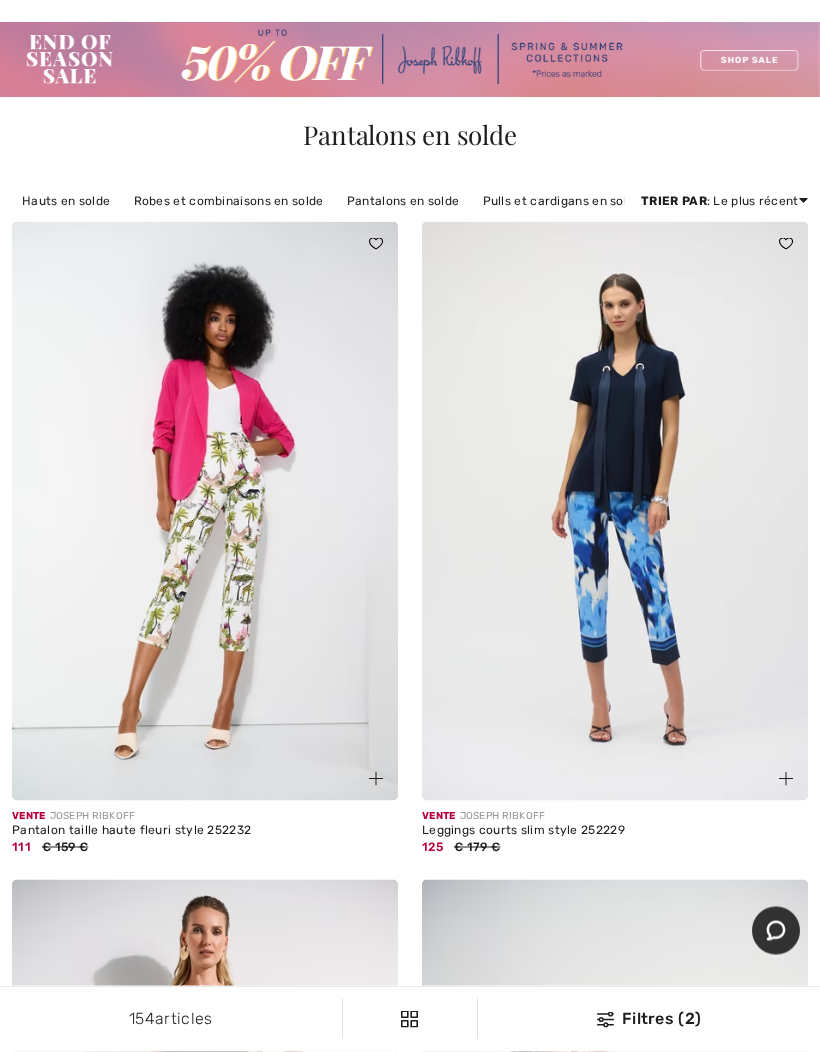 scroll, scrollTop: 76, scrollLeft: 0, axis: vertical 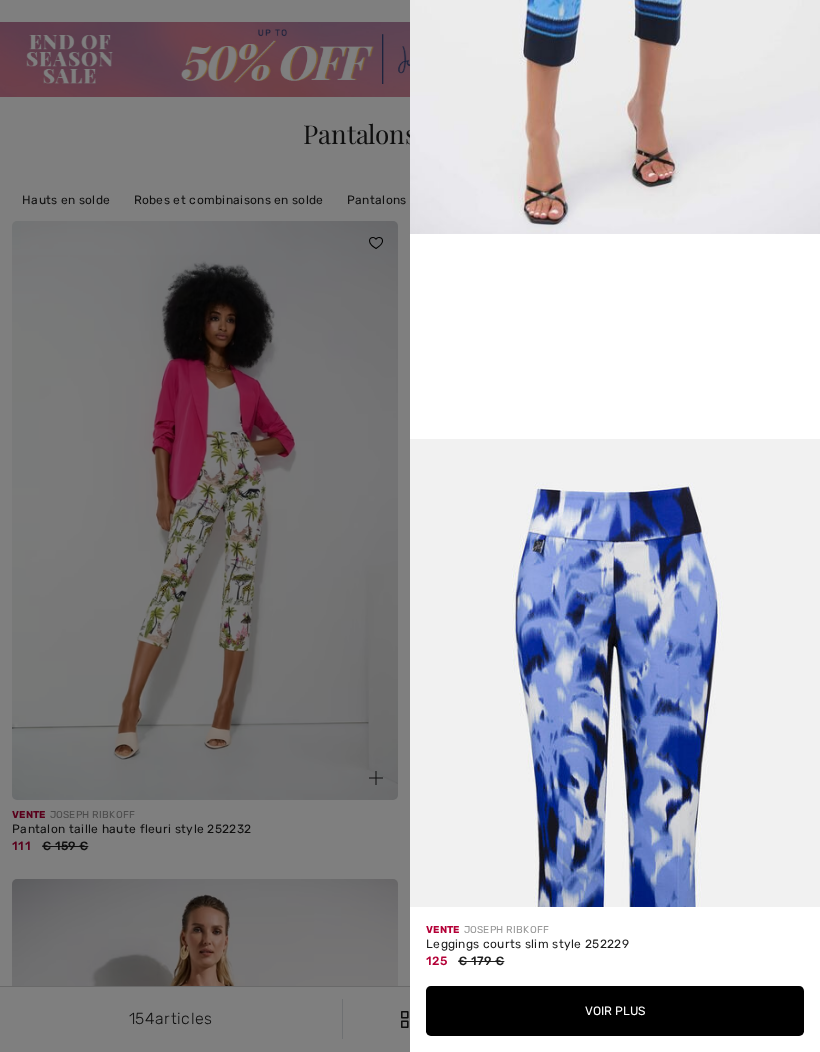 click at bounding box center [410, 526] 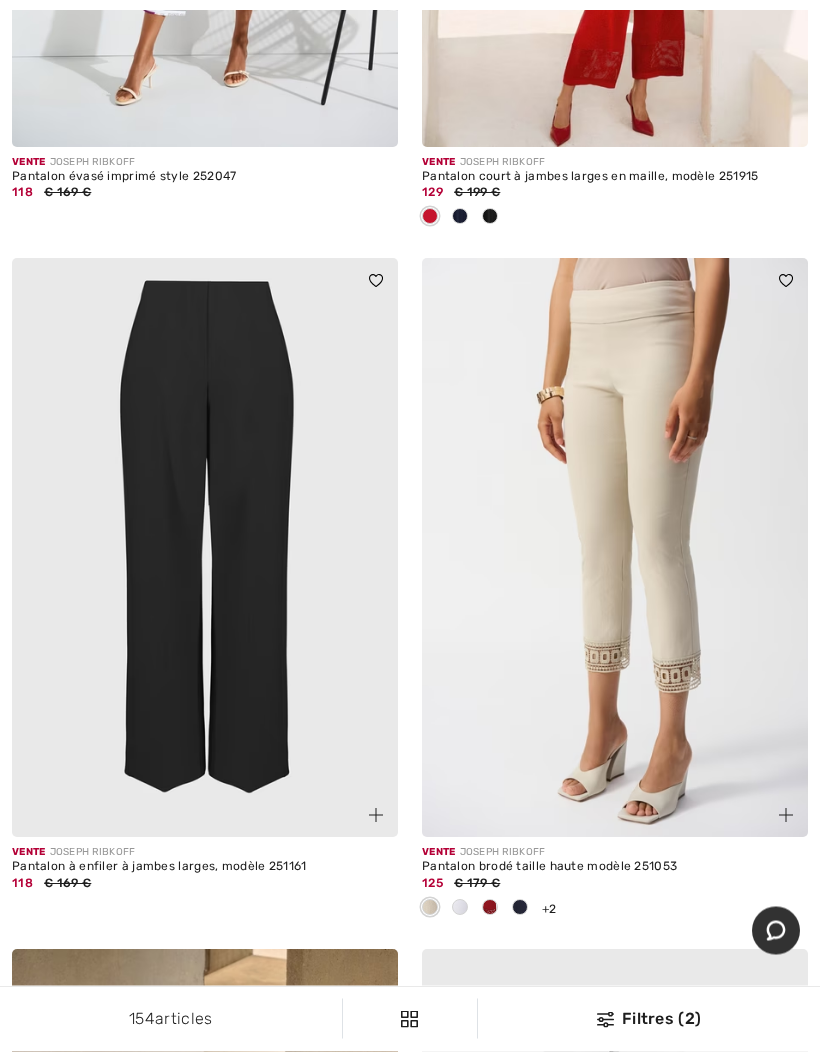 scroll, scrollTop: 2060, scrollLeft: 0, axis: vertical 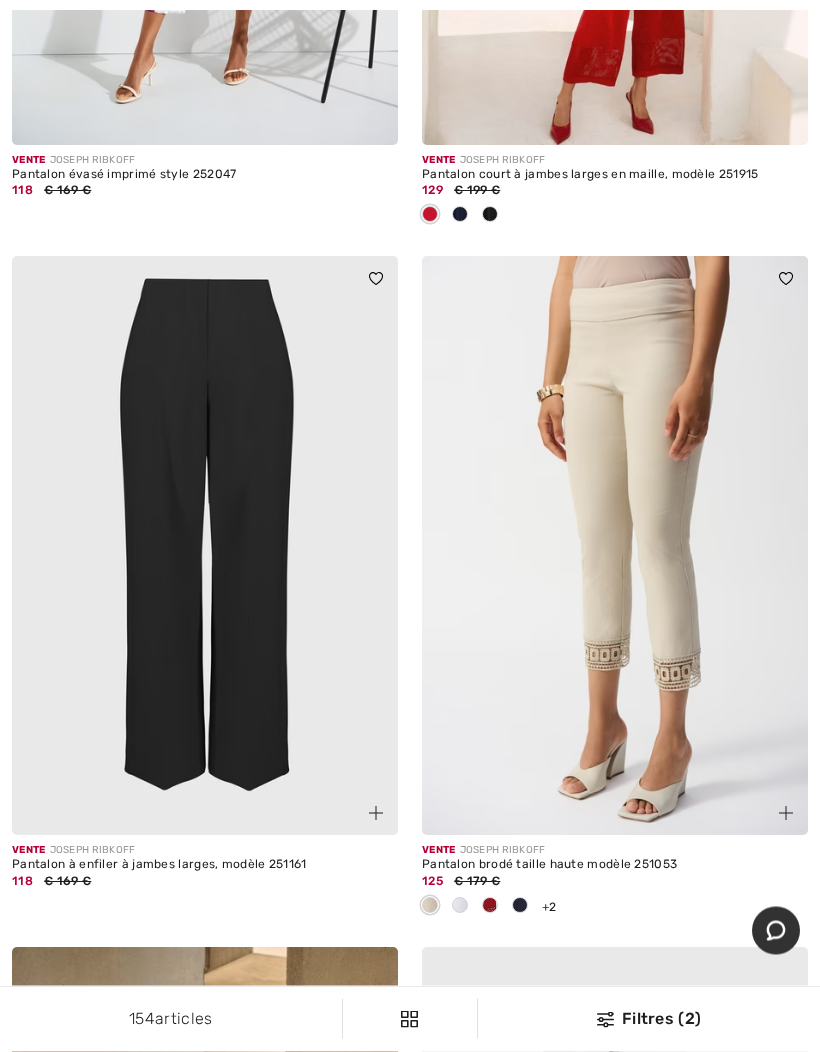 click at bounding box center [520, 907] 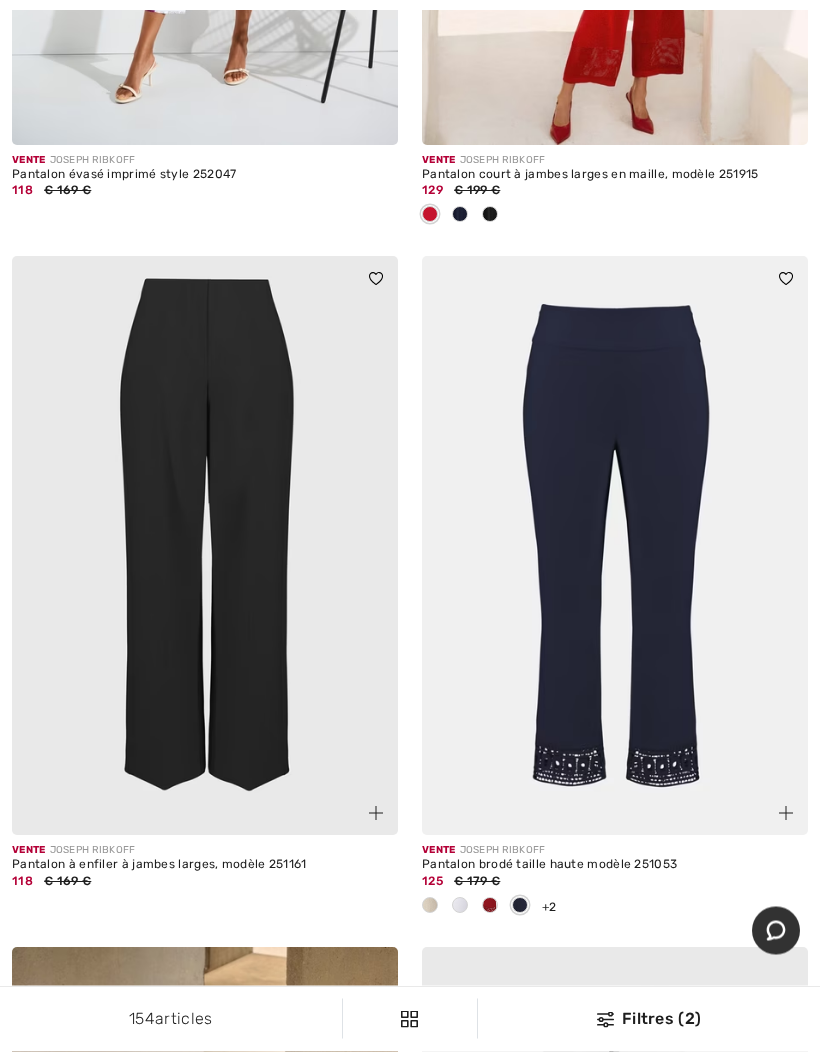 scroll, scrollTop: 2061, scrollLeft: 0, axis: vertical 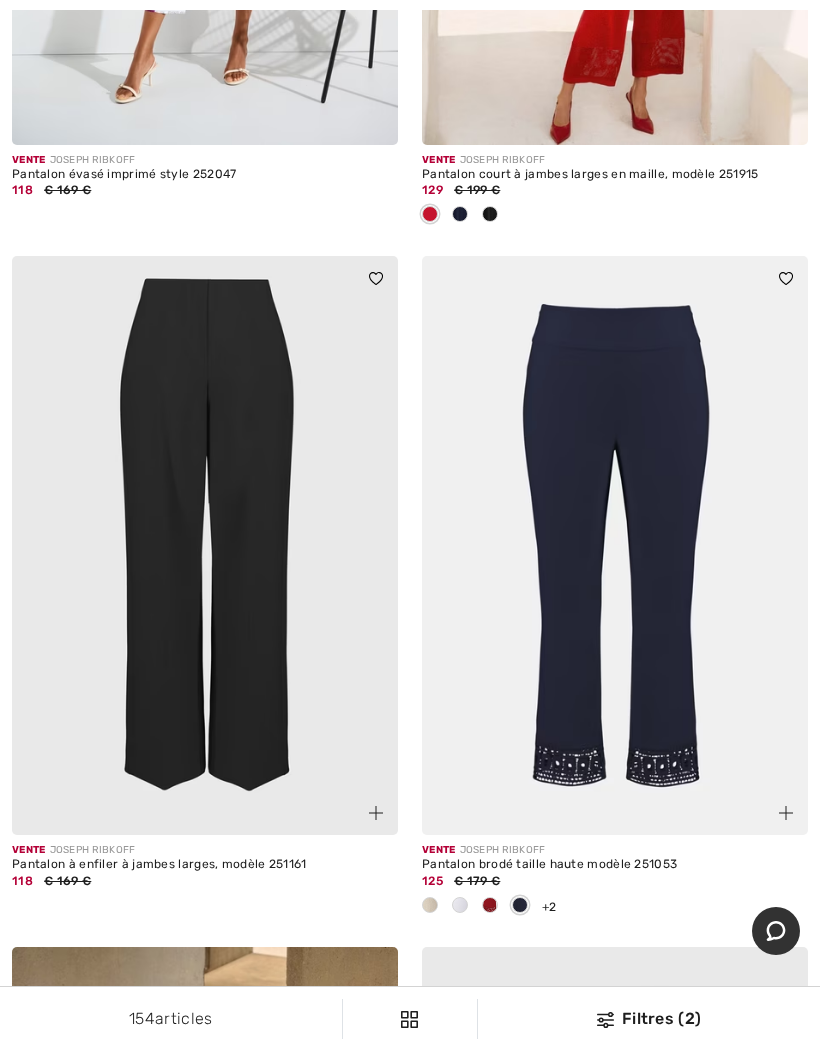 click at bounding box center [490, 906] 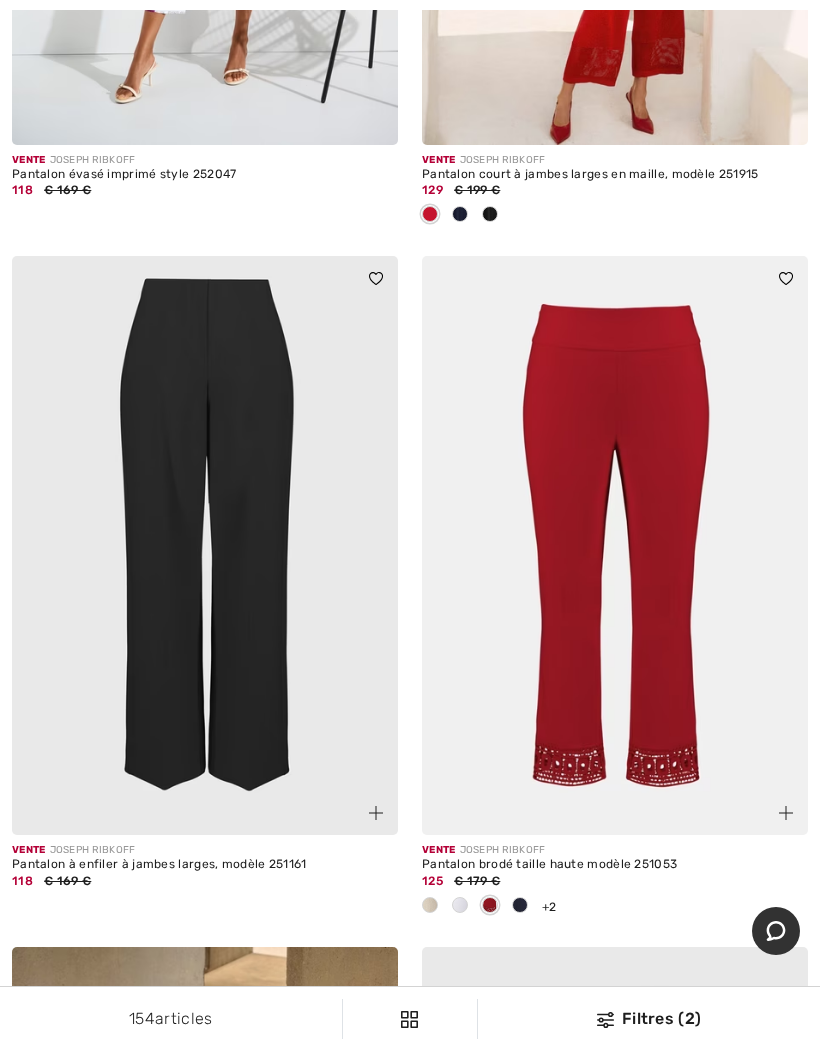 click at bounding box center (460, 905) 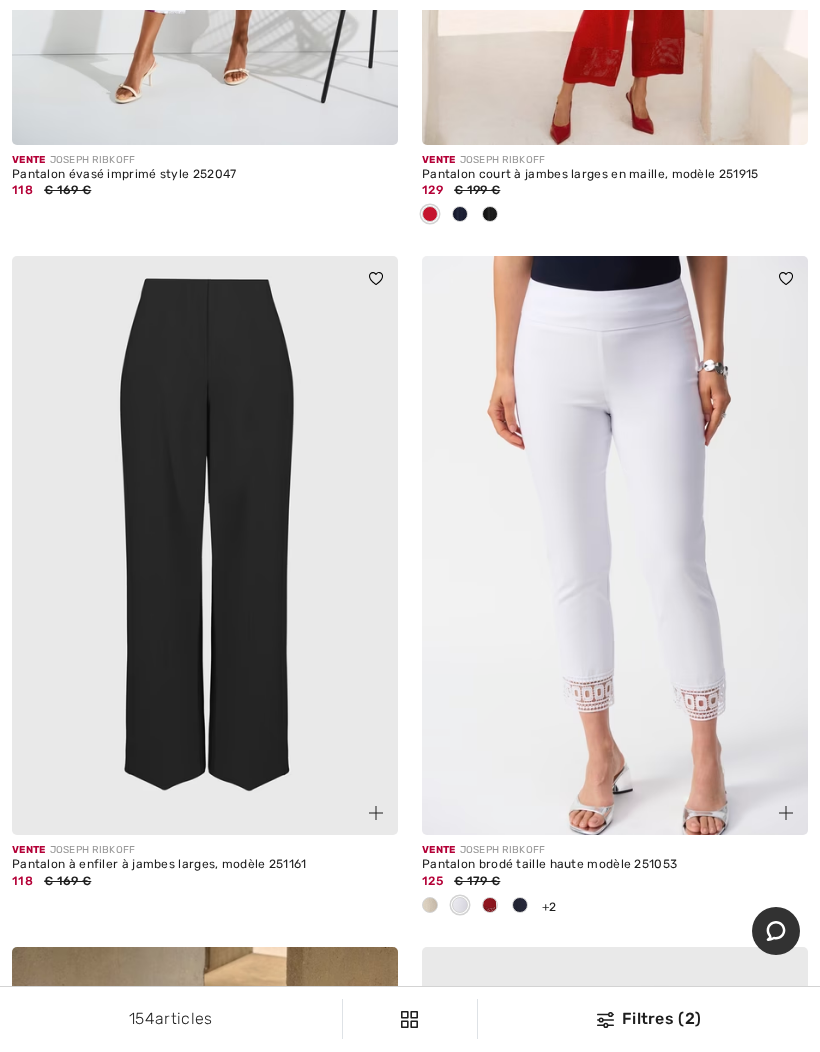 click at bounding box center [430, 906] 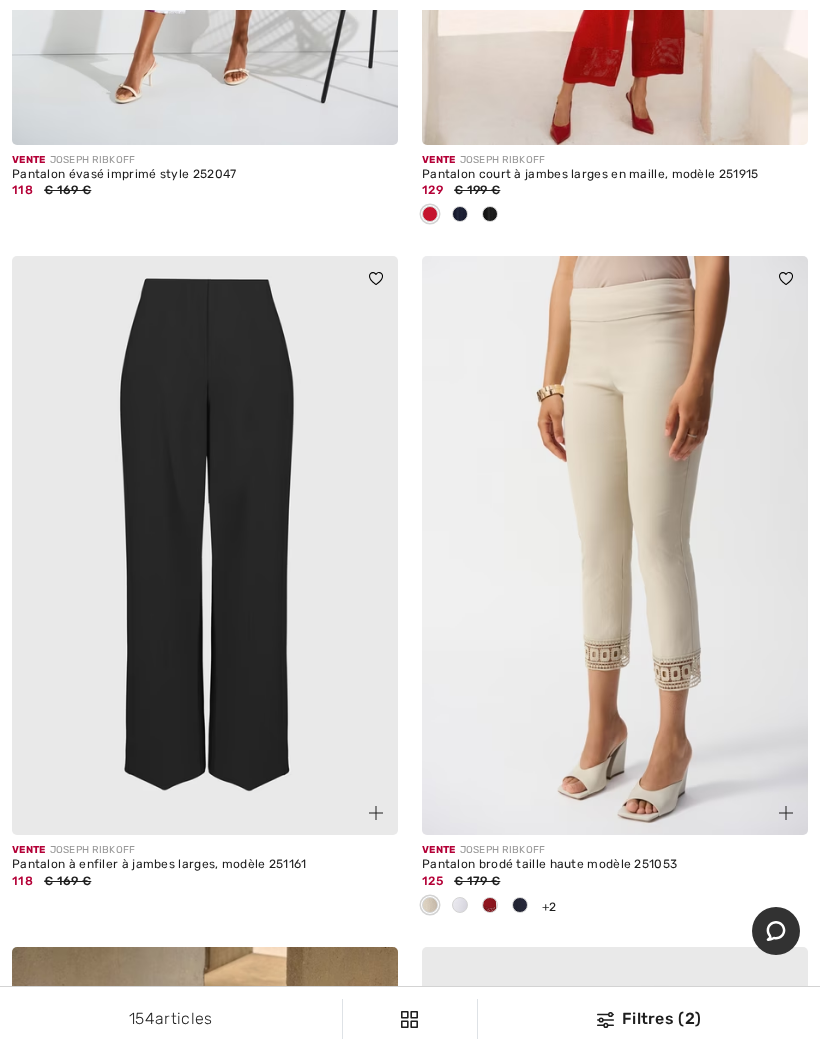 click at bounding box center [520, 905] 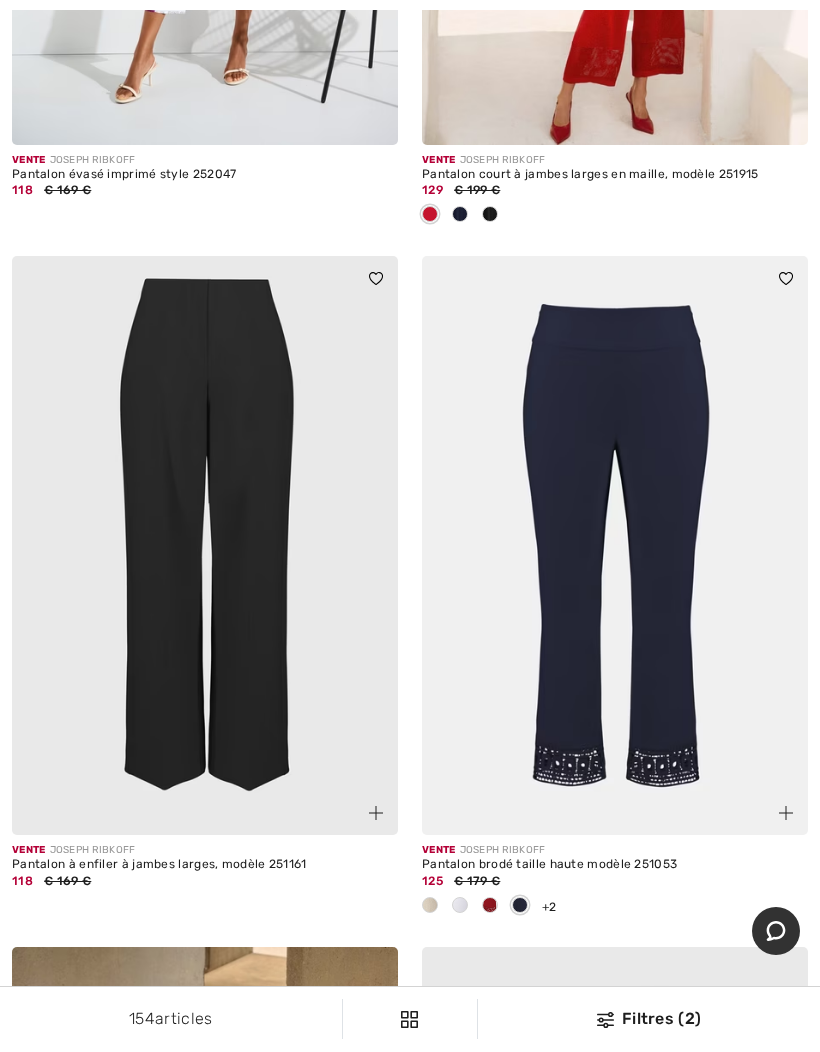 click on "+2" at bounding box center [549, 907] 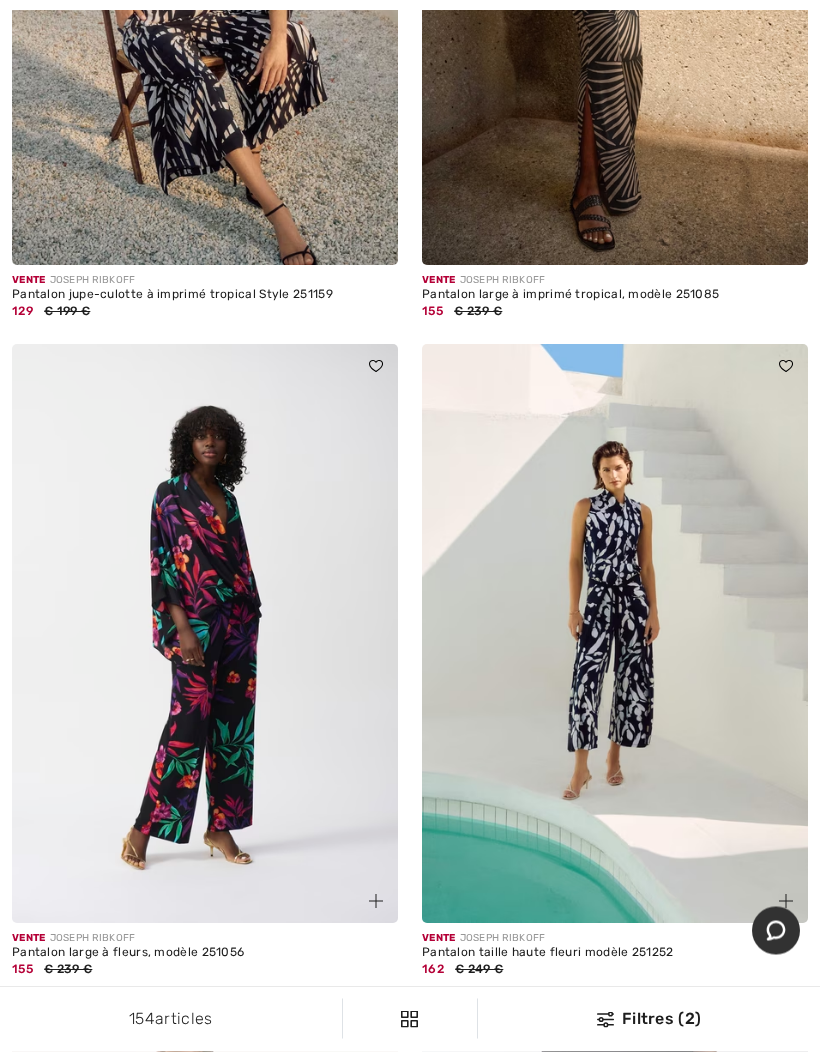 scroll, scrollTop: 6894, scrollLeft: 0, axis: vertical 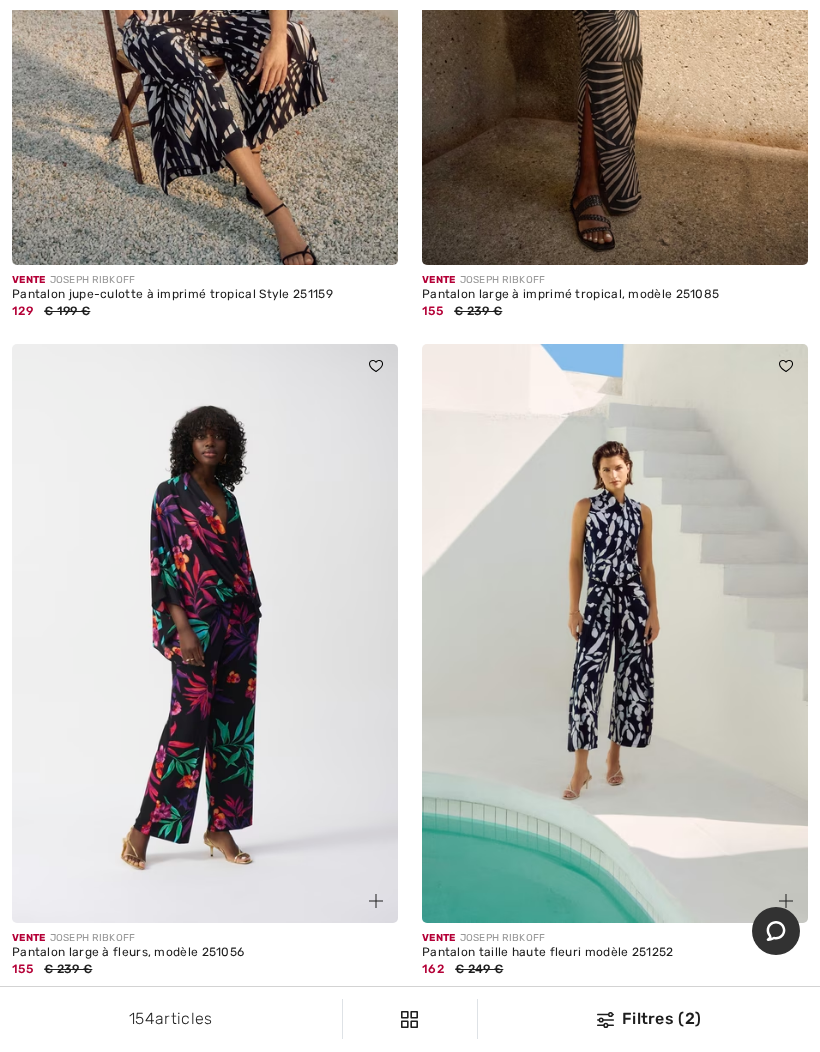 click at bounding box center (786, 901) 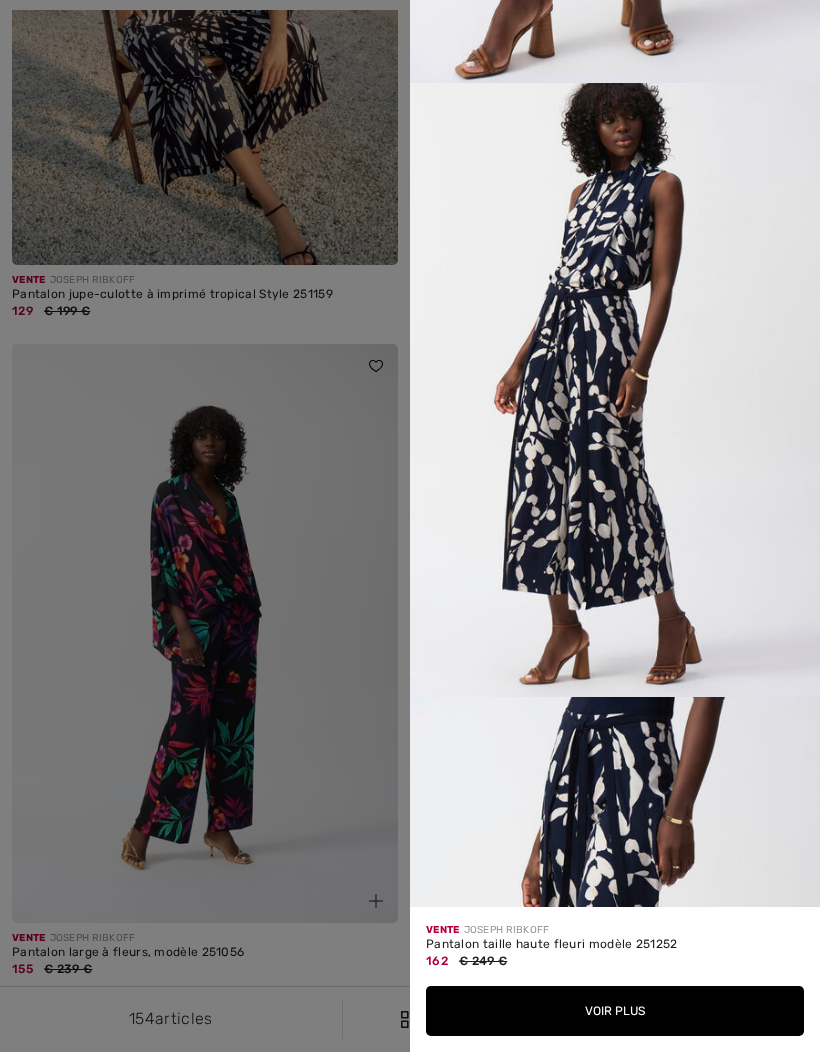 click at bounding box center (410, 526) 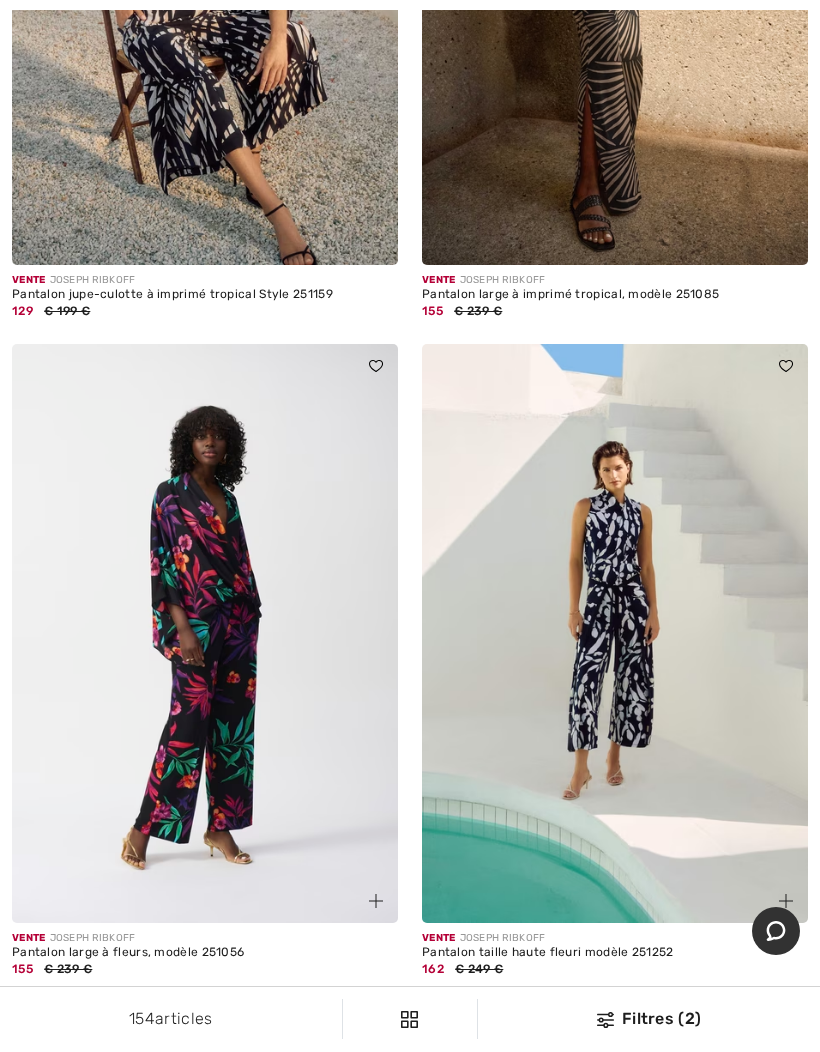scroll, scrollTop: 1166, scrollLeft: 0, axis: vertical 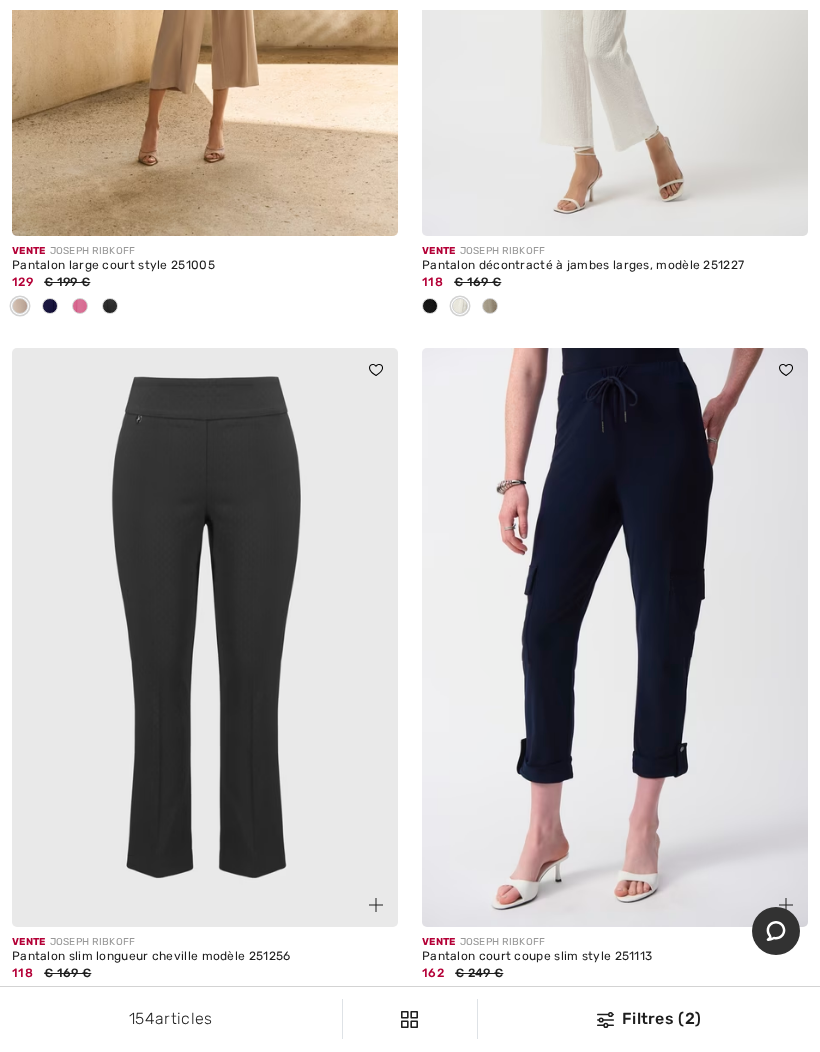 click on "Vente  JOSEPH RIBKOFF
Pantalon court coupe slim style 251113
162
€ 249 €" at bounding box center [615, 983] 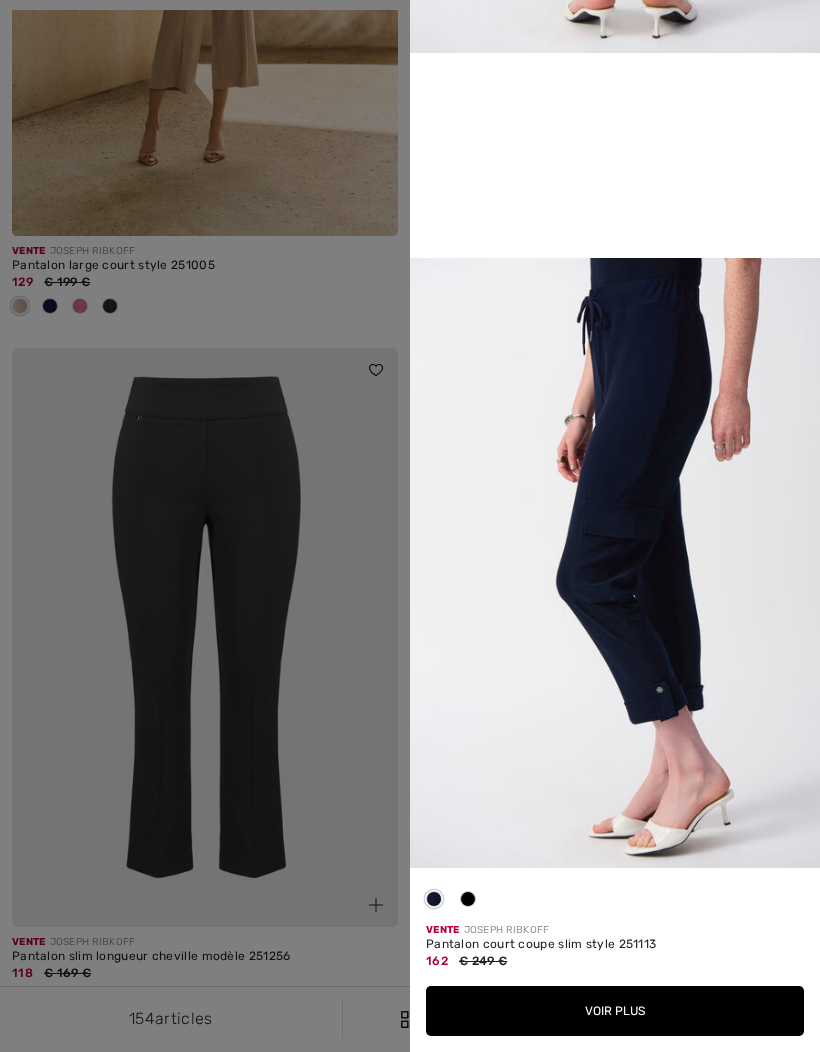 scroll, scrollTop: 1176, scrollLeft: 0, axis: vertical 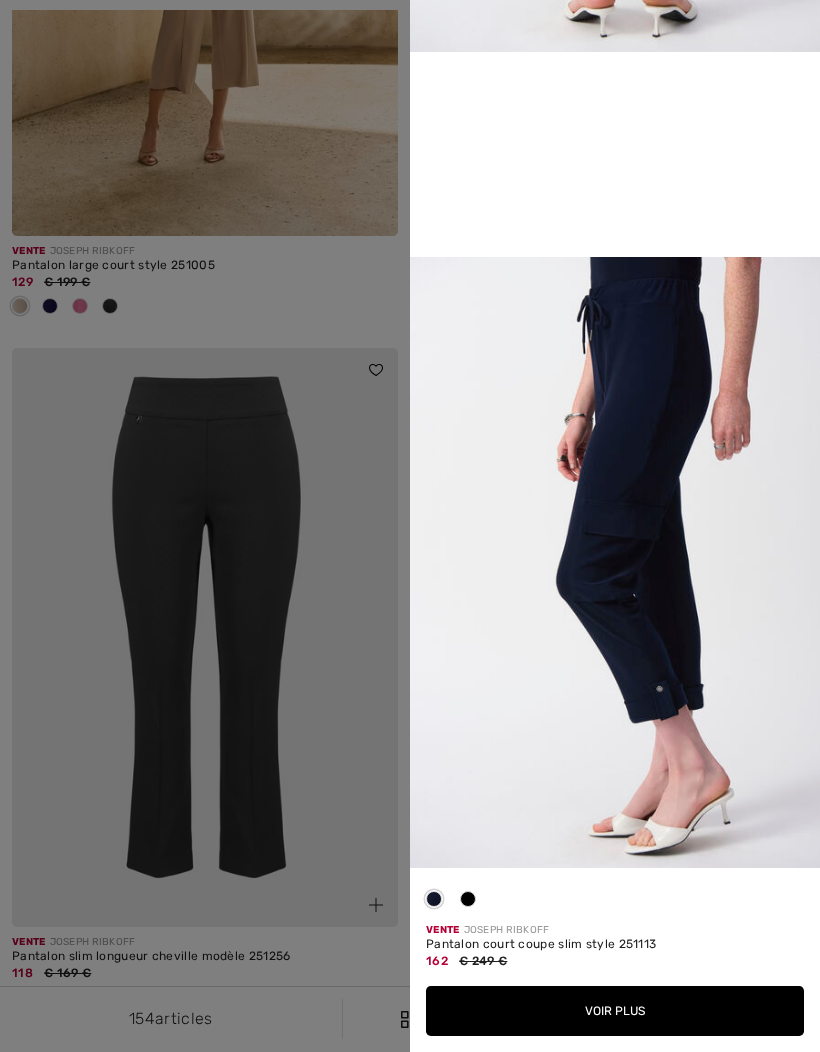 click on "Voir plus" at bounding box center (615, 1011) 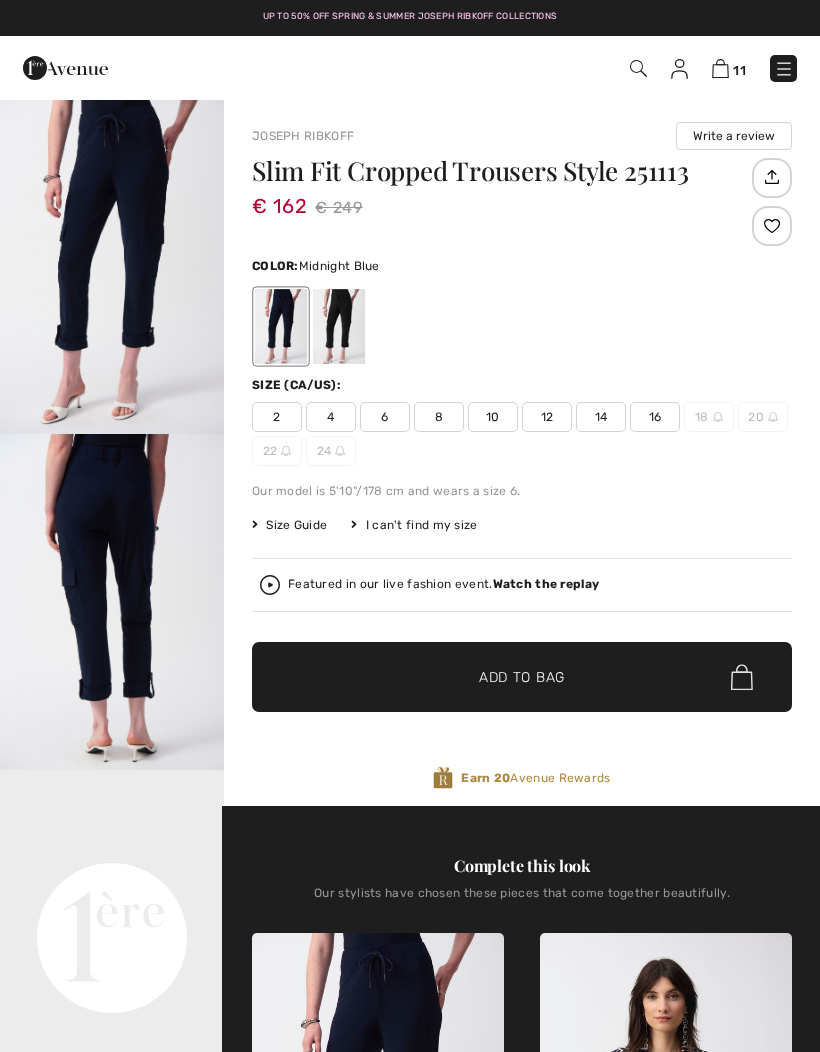 scroll, scrollTop: 0, scrollLeft: 0, axis: both 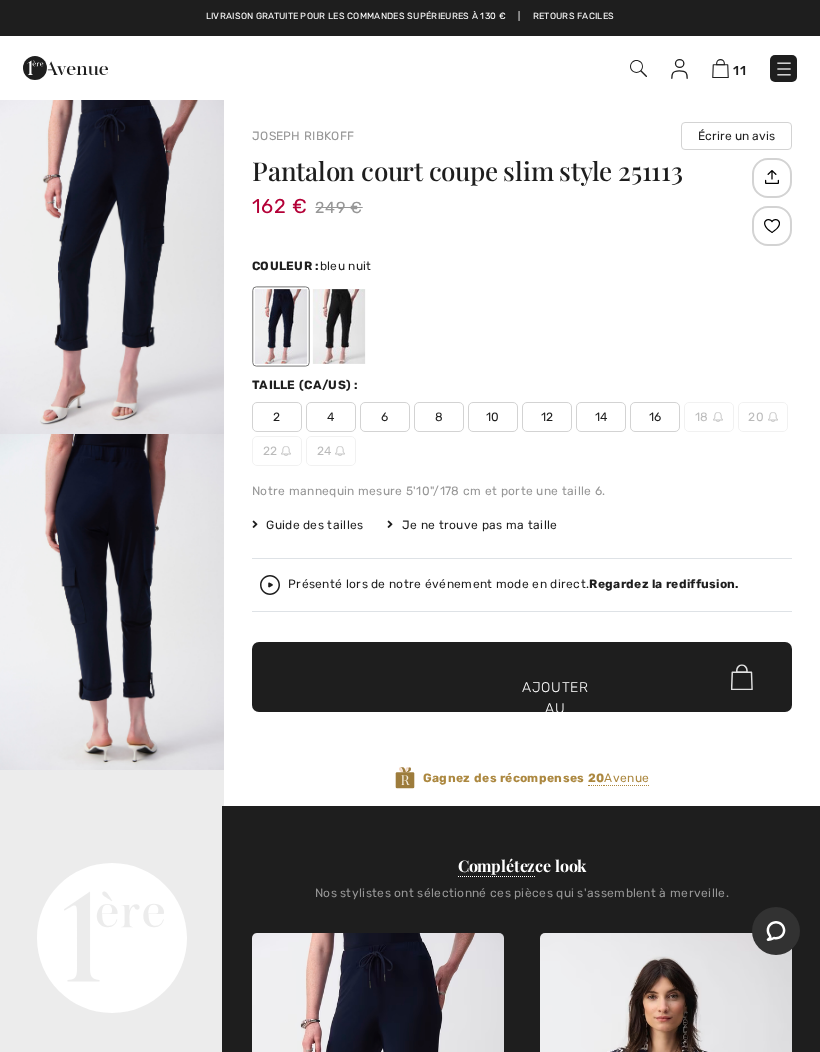 click on "12" at bounding box center (547, 417) 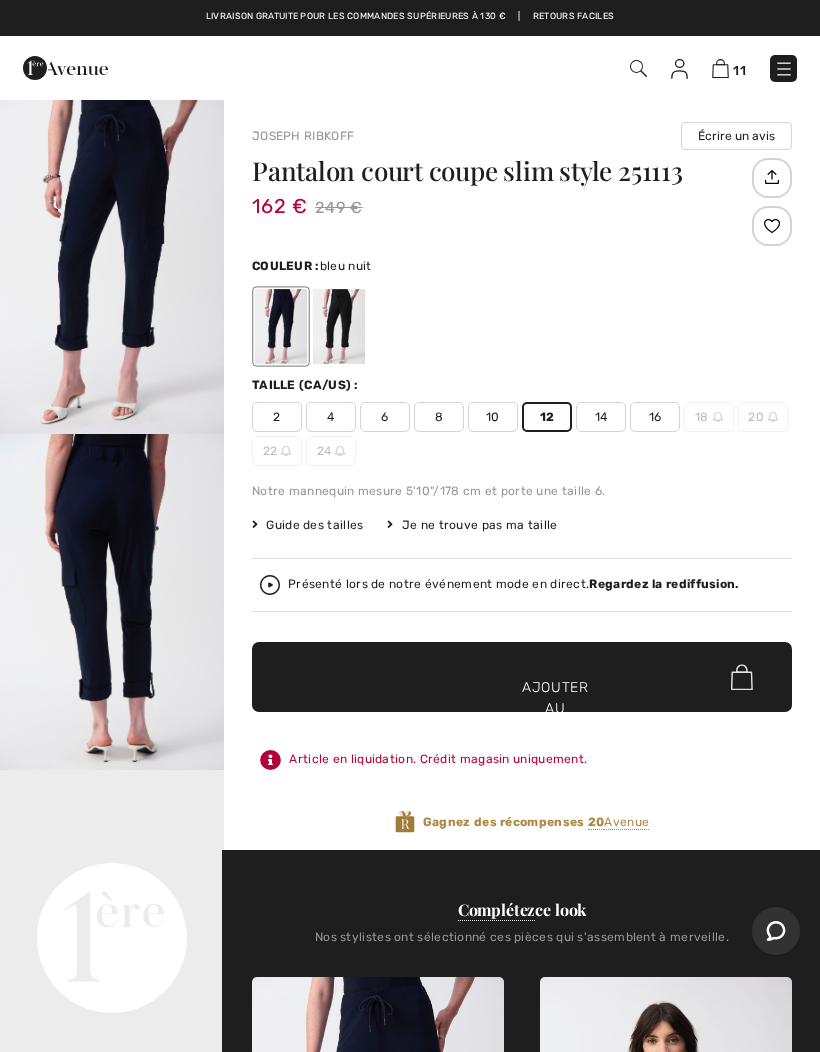 click on "✔ Ajouté au panier
Ajouter au panier" at bounding box center [522, 677] 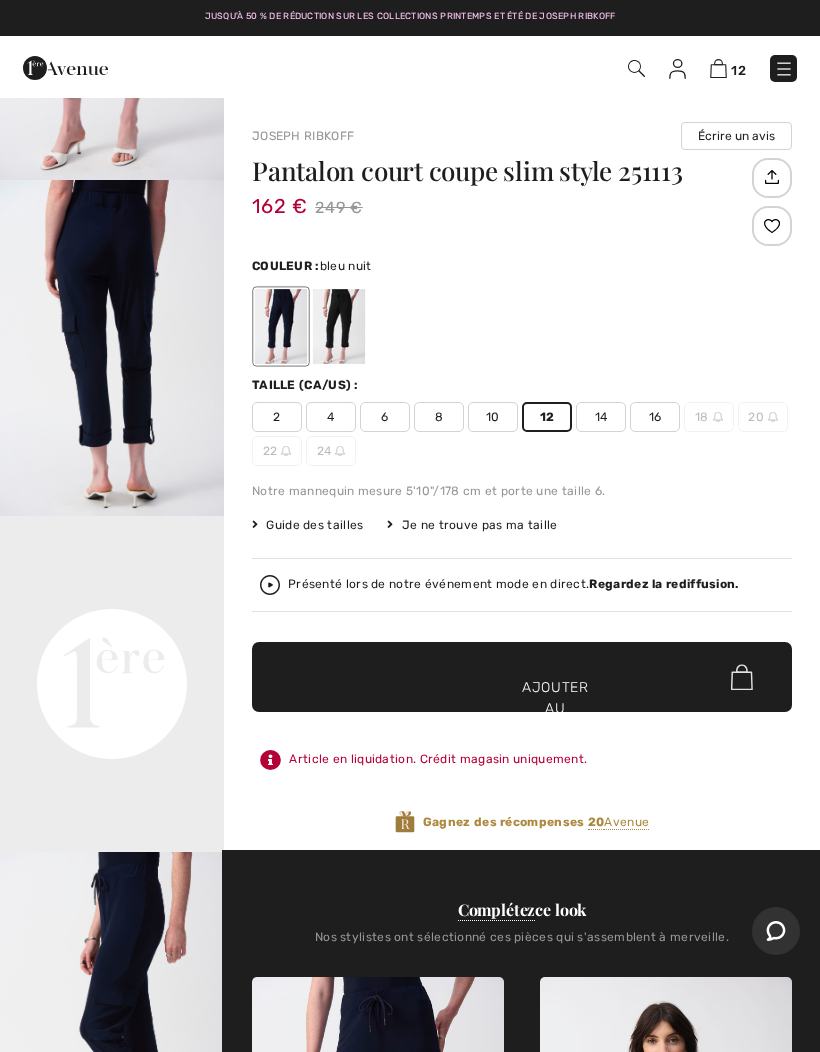 scroll, scrollTop: 323, scrollLeft: 0, axis: vertical 